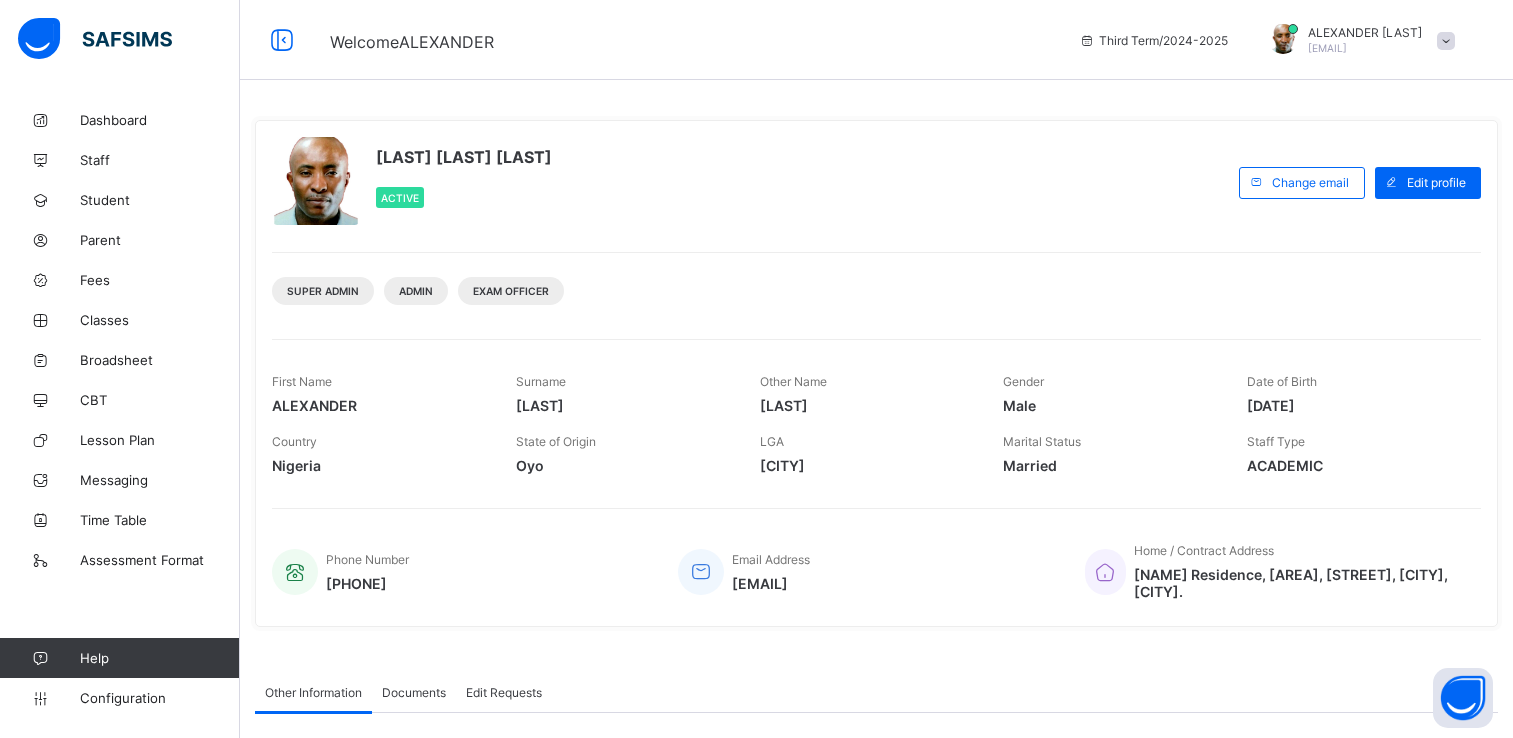 scroll, scrollTop: 0, scrollLeft: 0, axis: both 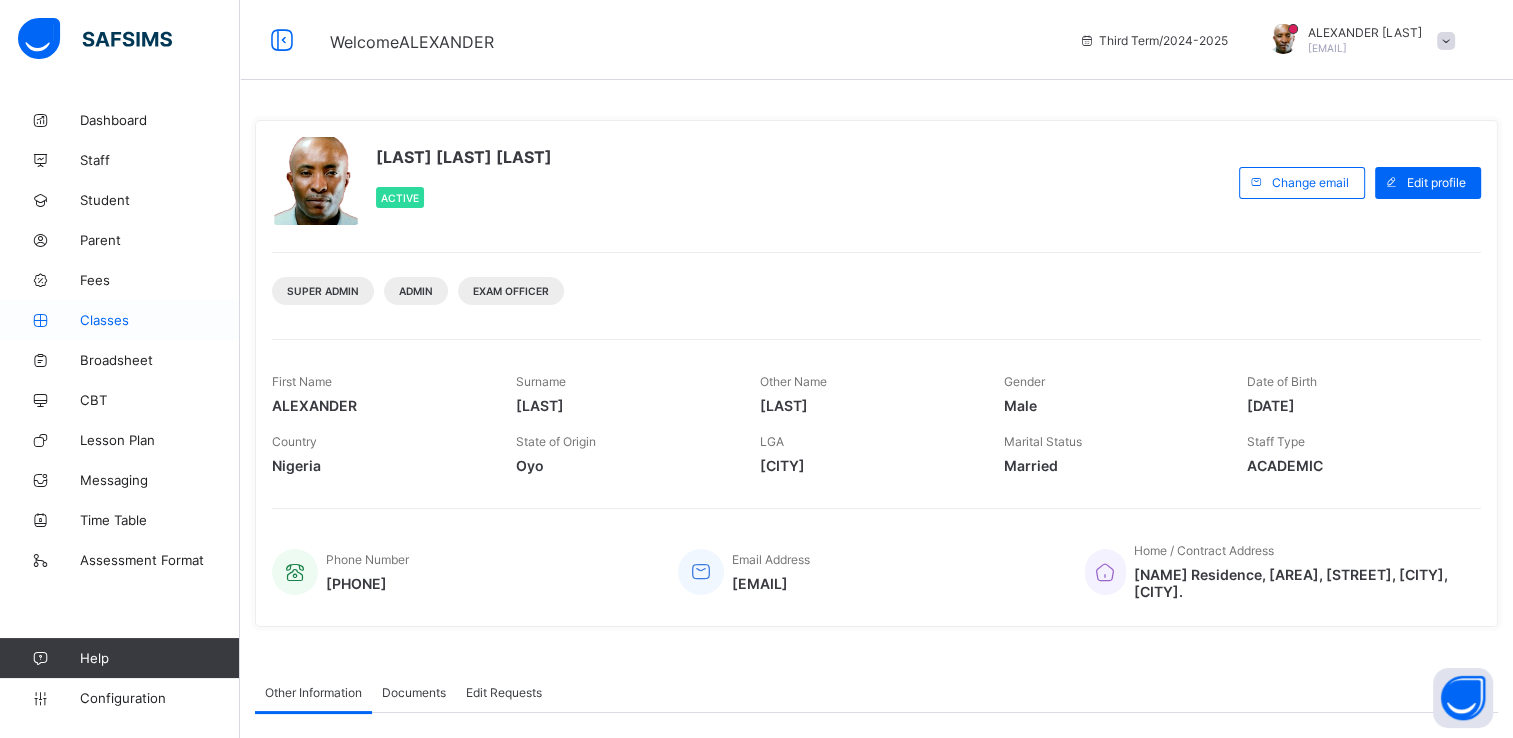 click on "Classes" at bounding box center [120, 320] 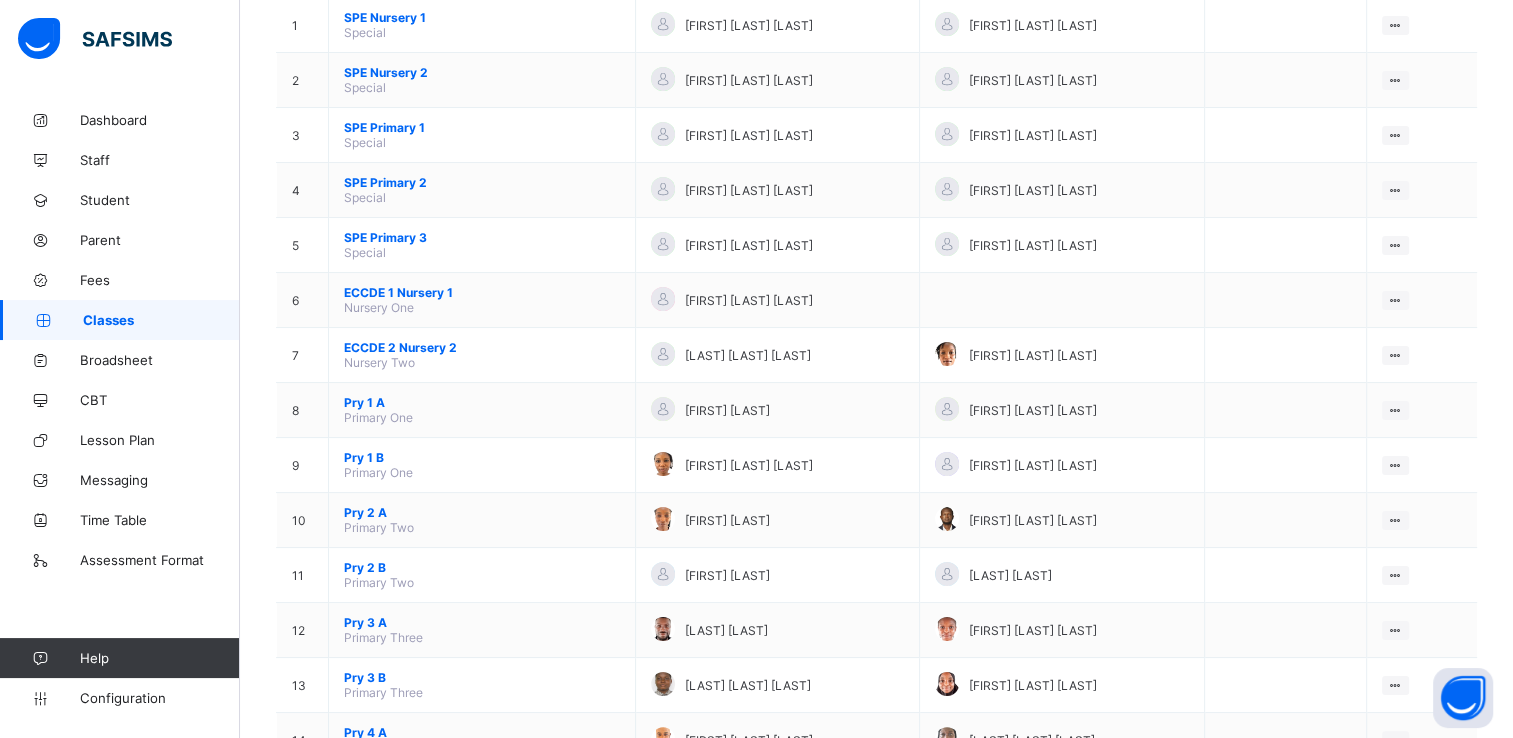 scroll, scrollTop: 420, scrollLeft: 0, axis: vertical 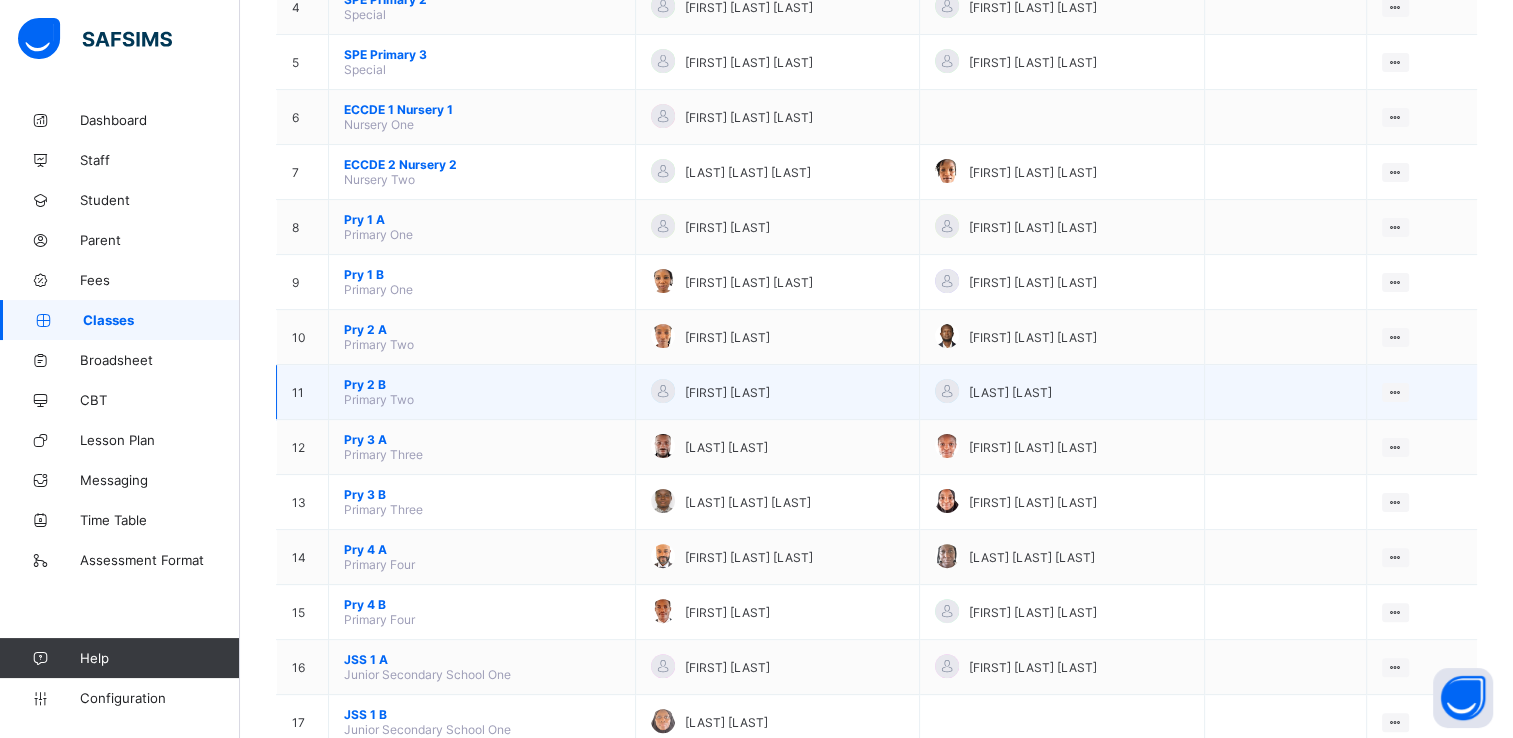 click on "Pry 2   B" at bounding box center (482, 384) 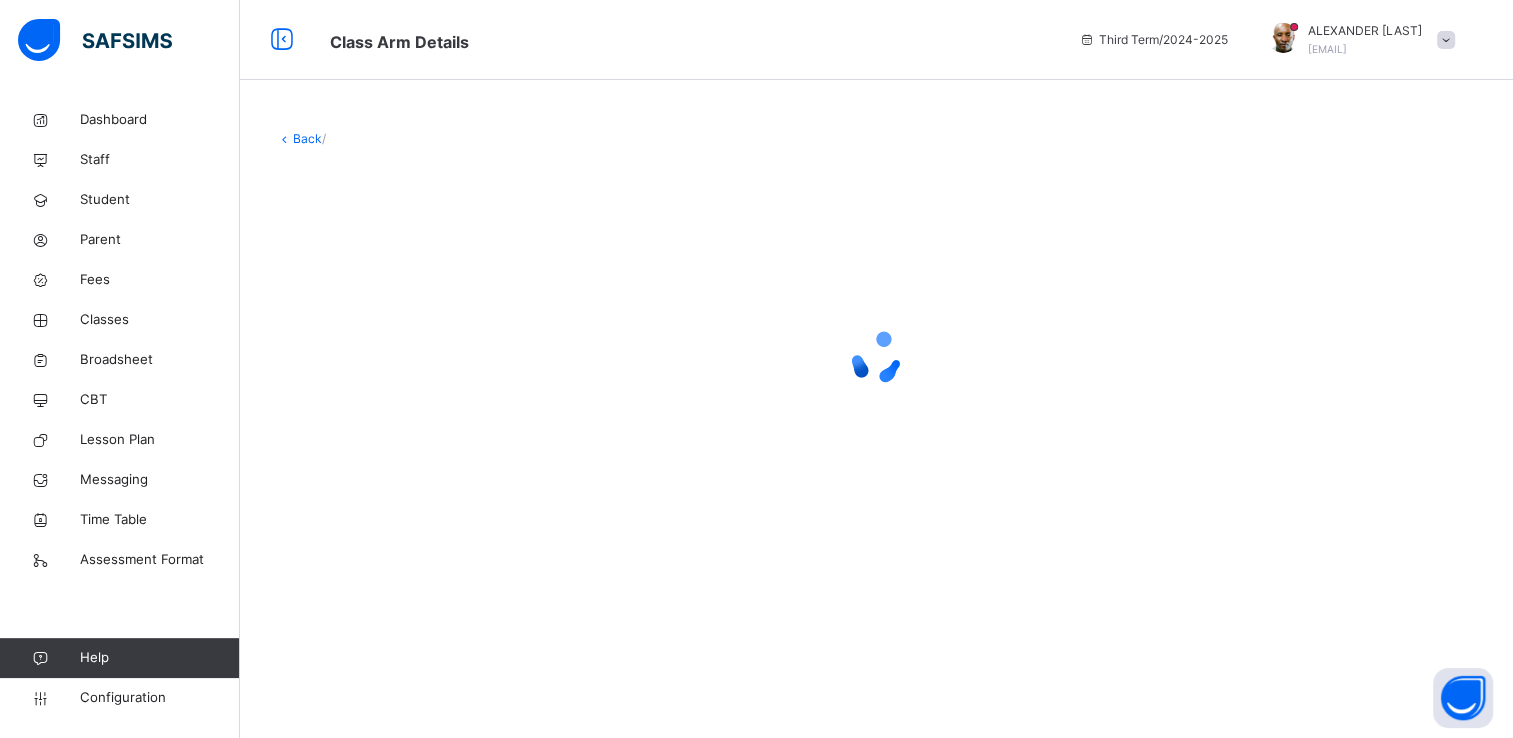 scroll, scrollTop: 0, scrollLeft: 0, axis: both 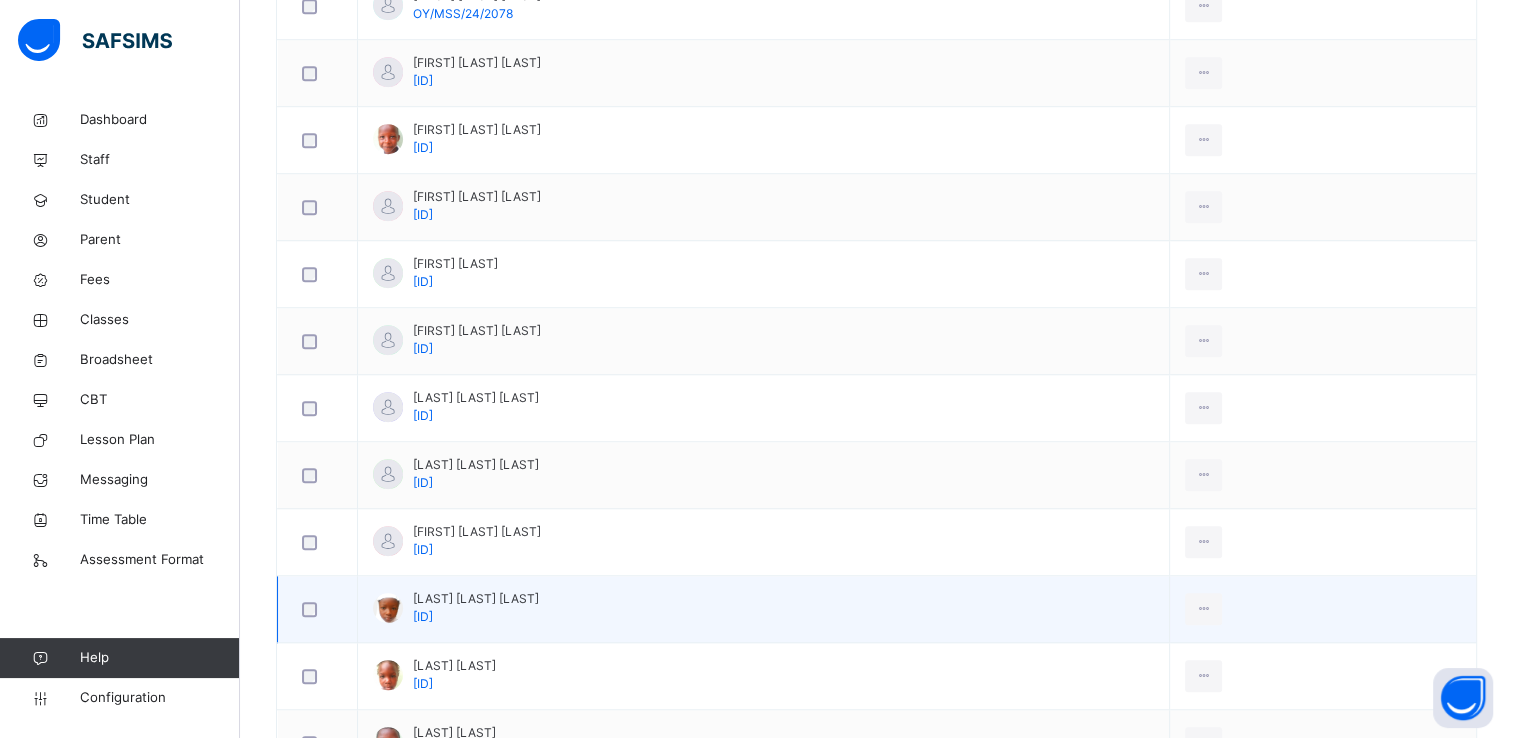 drag, startPoint x: 575, startPoint y: 594, endPoint x: 415, endPoint y: 591, distance: 160.02812 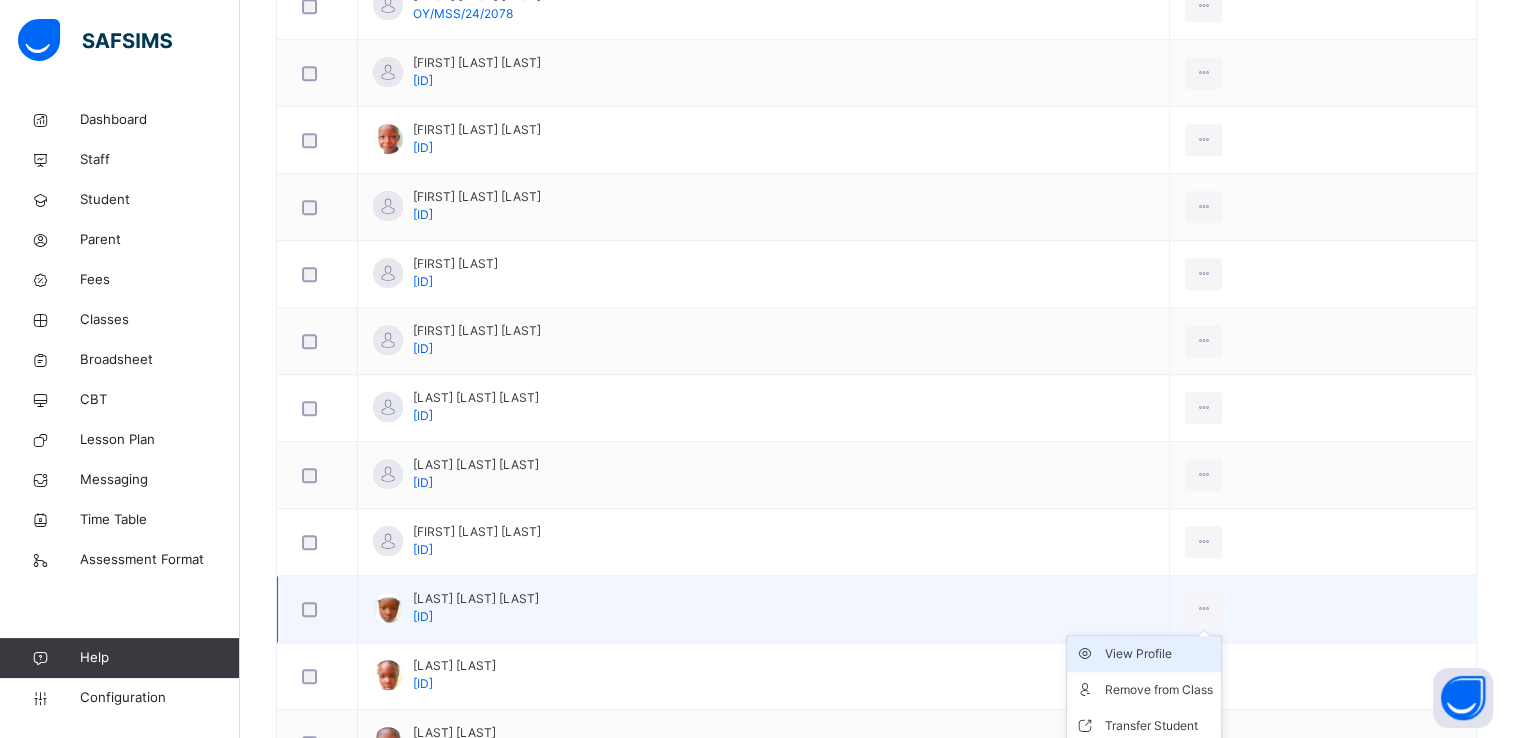 click on "View Profile" at bounding box center (1159, 654) 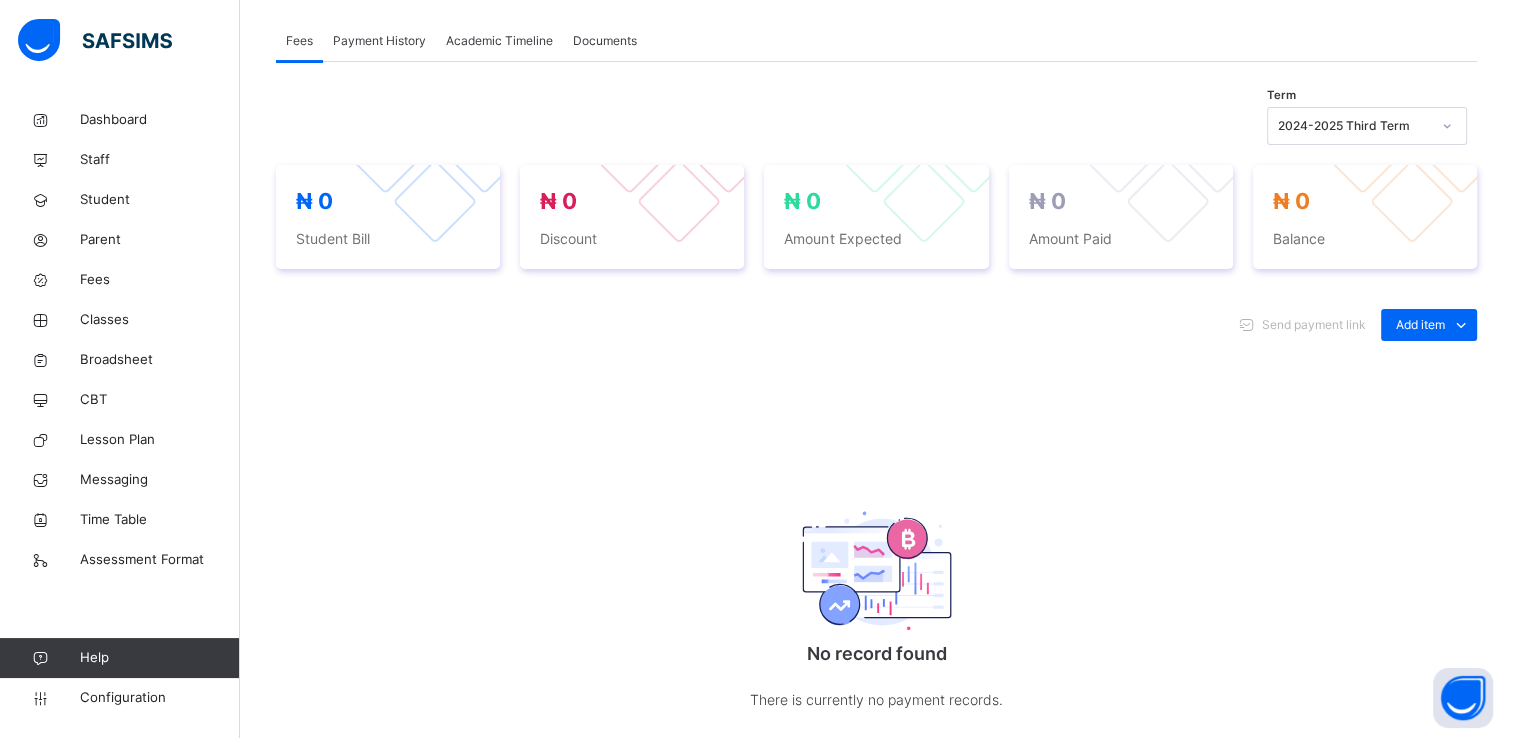 scroll, scrollTop: 737, scrollLeft: 0, axis: vertical 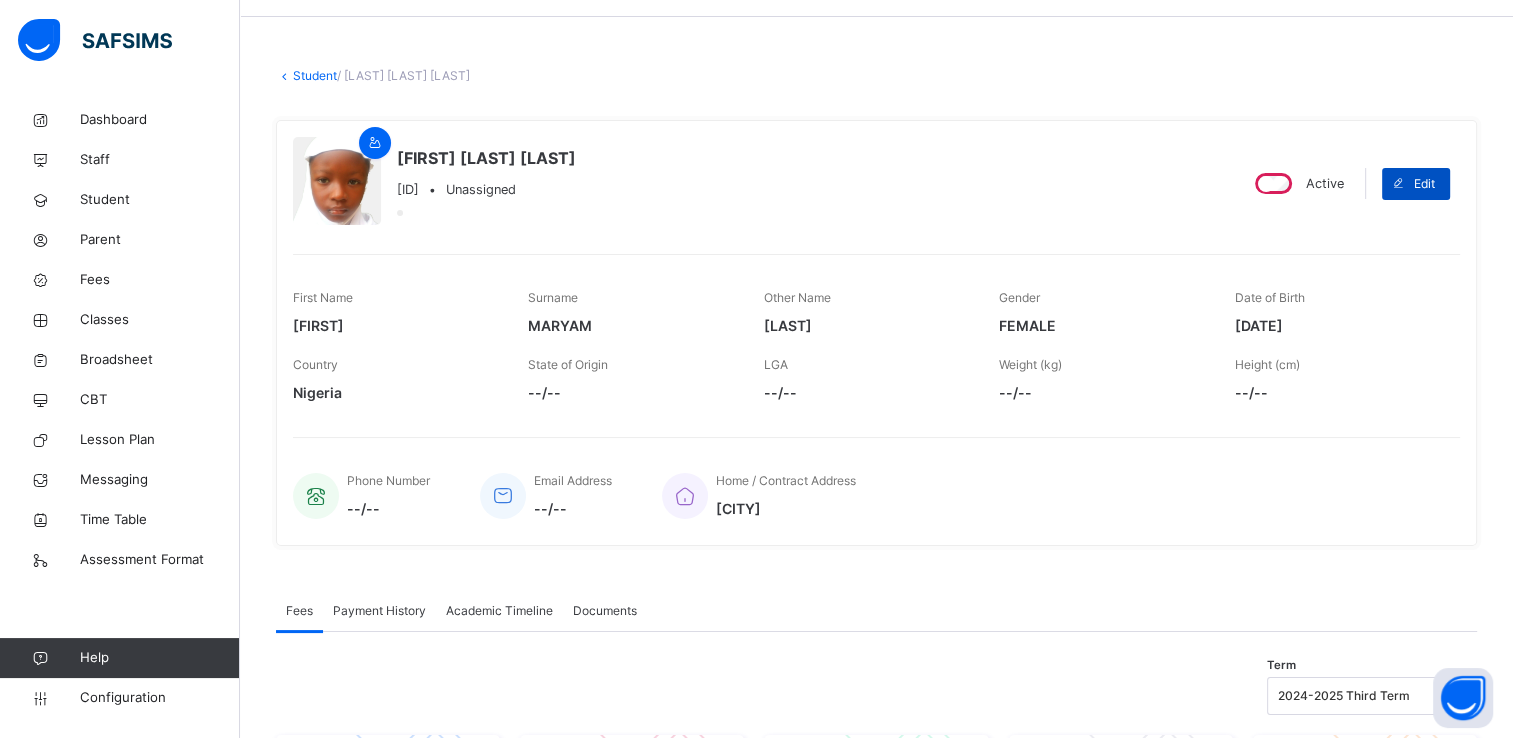 click on "Edit" at bounding box center [1424, 184] 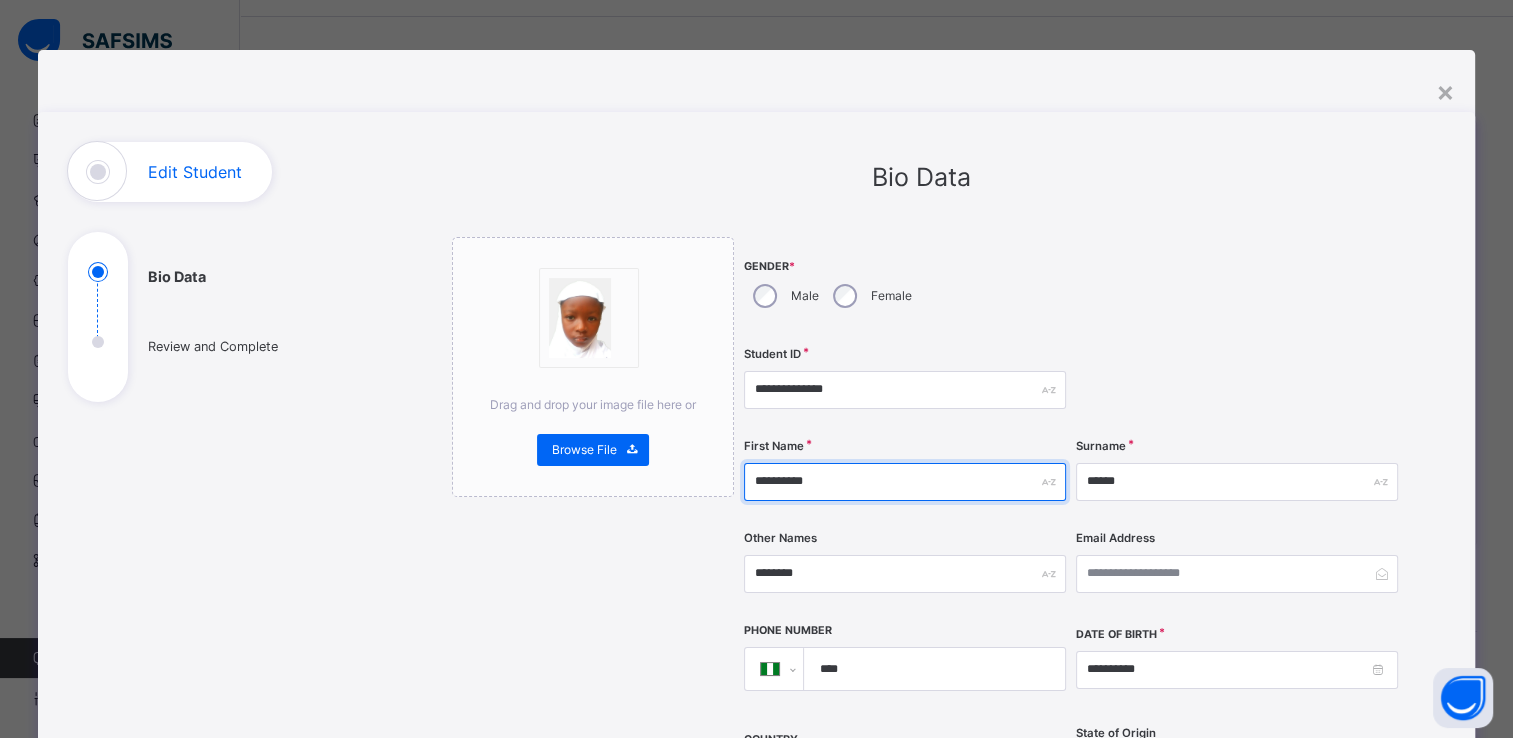 drag, startPoint x: 840, startPoint y: 482, endPoint x: 748, endPoint y: 490, distance: 92.34717 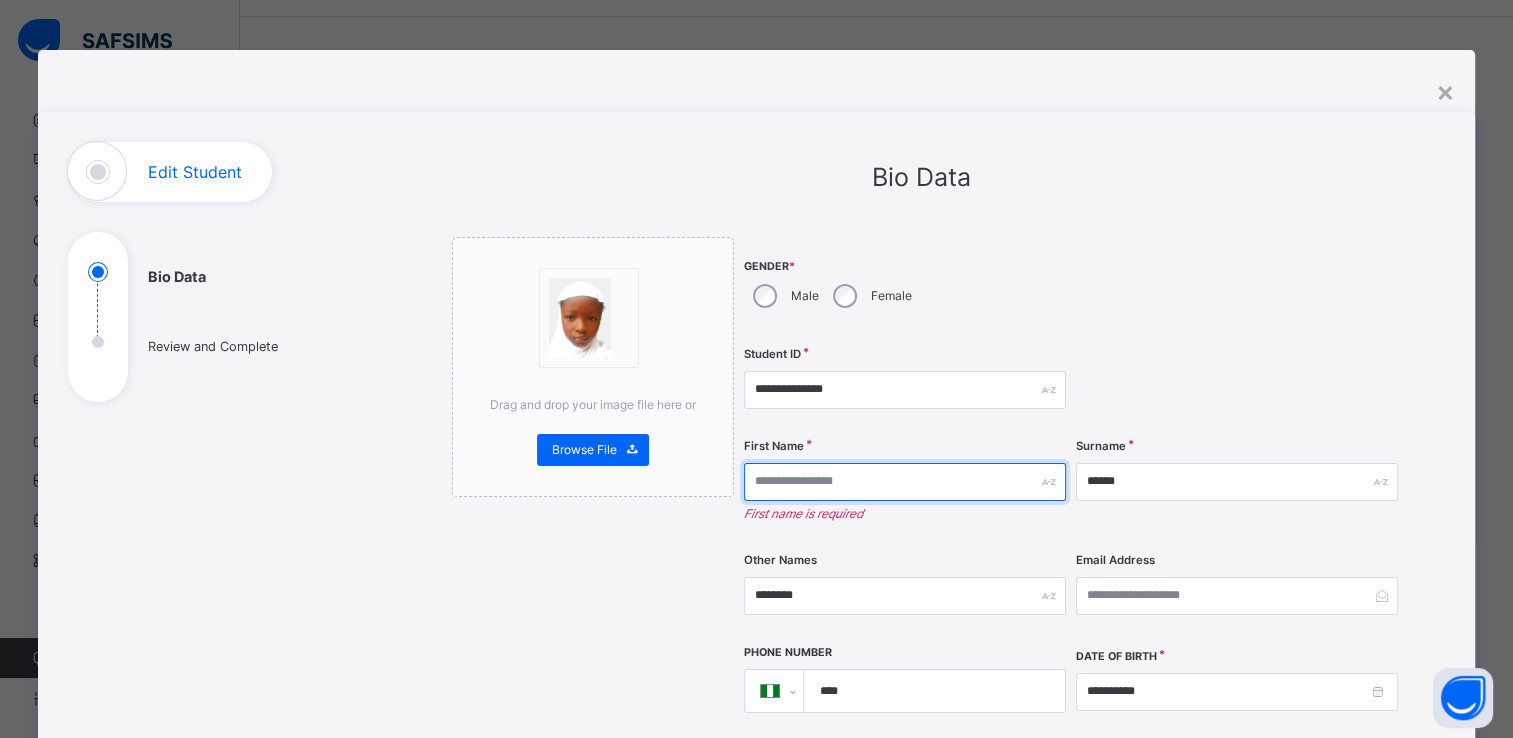 type 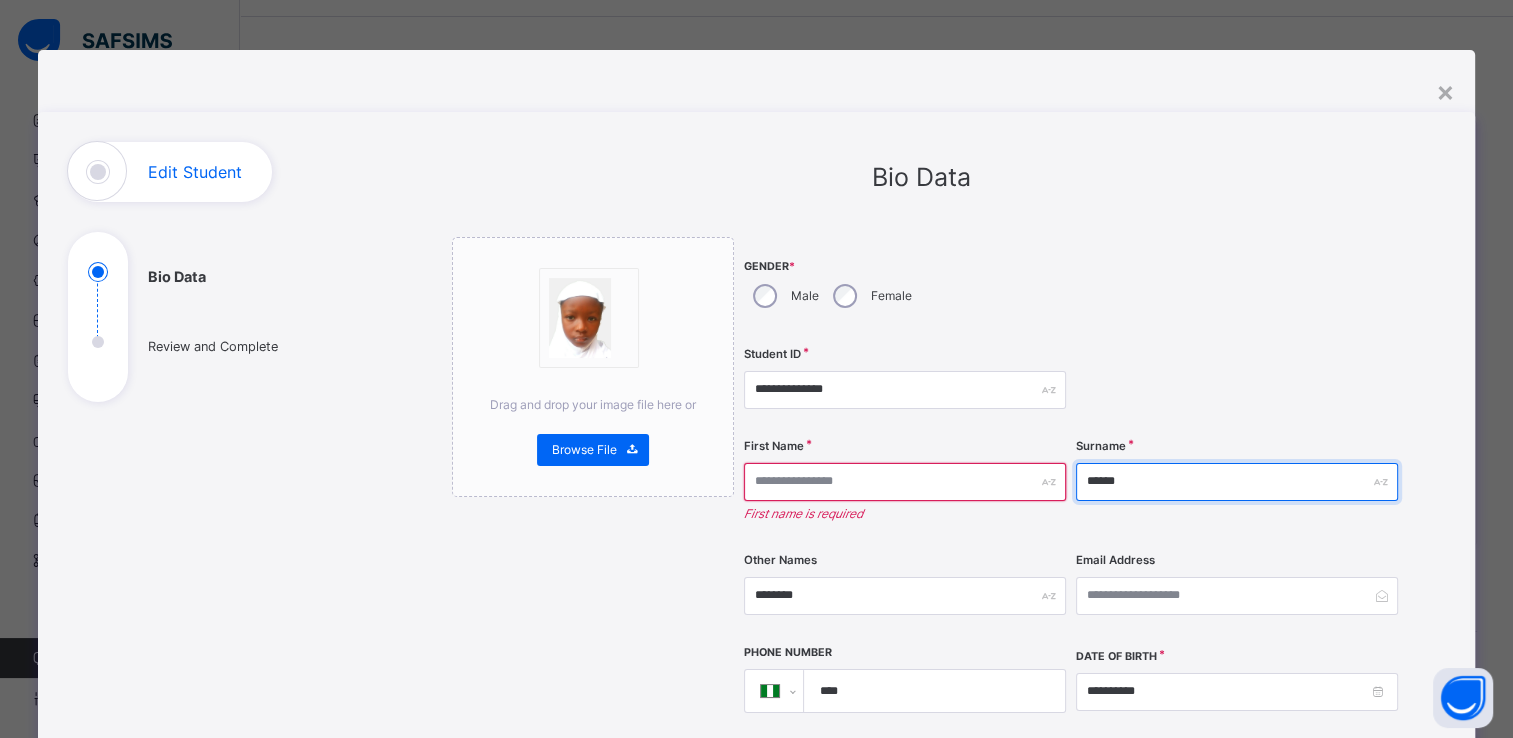 click on "******" at bounding box center (1237, 482) 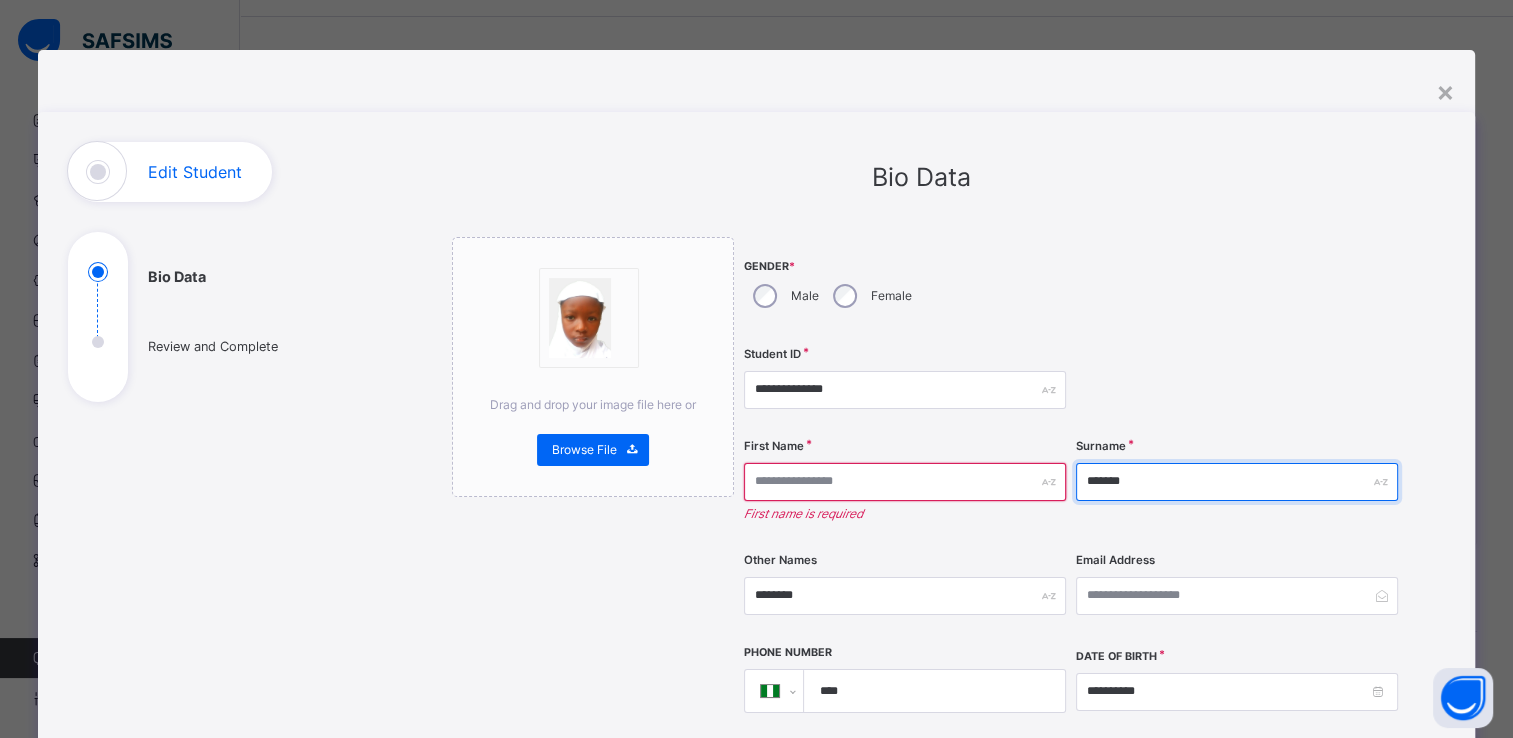 paste on "**********" 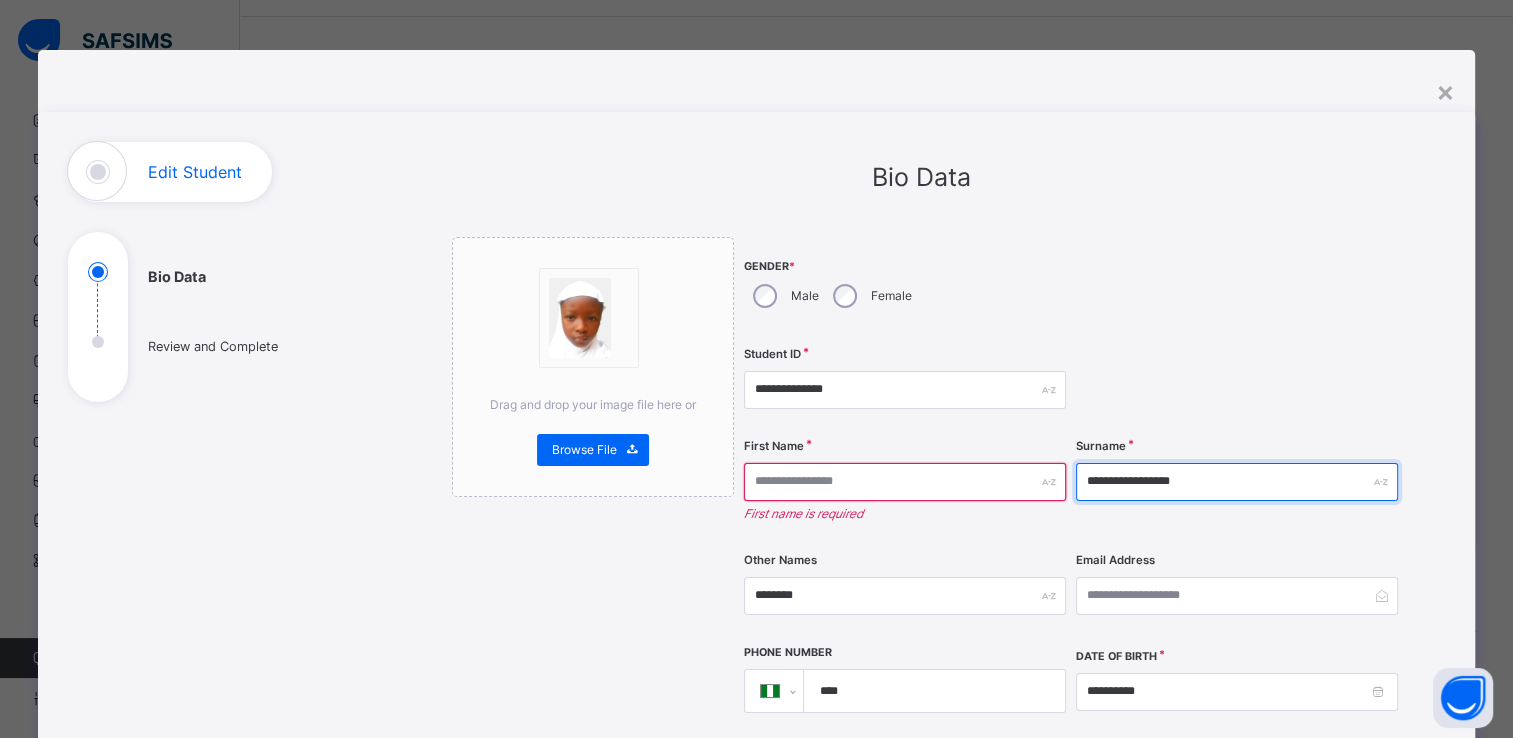 drag, startPoint x: 1137, startPoint y: 480, endPoint x: 1077, endPoint y: 482, distance: 60.033325 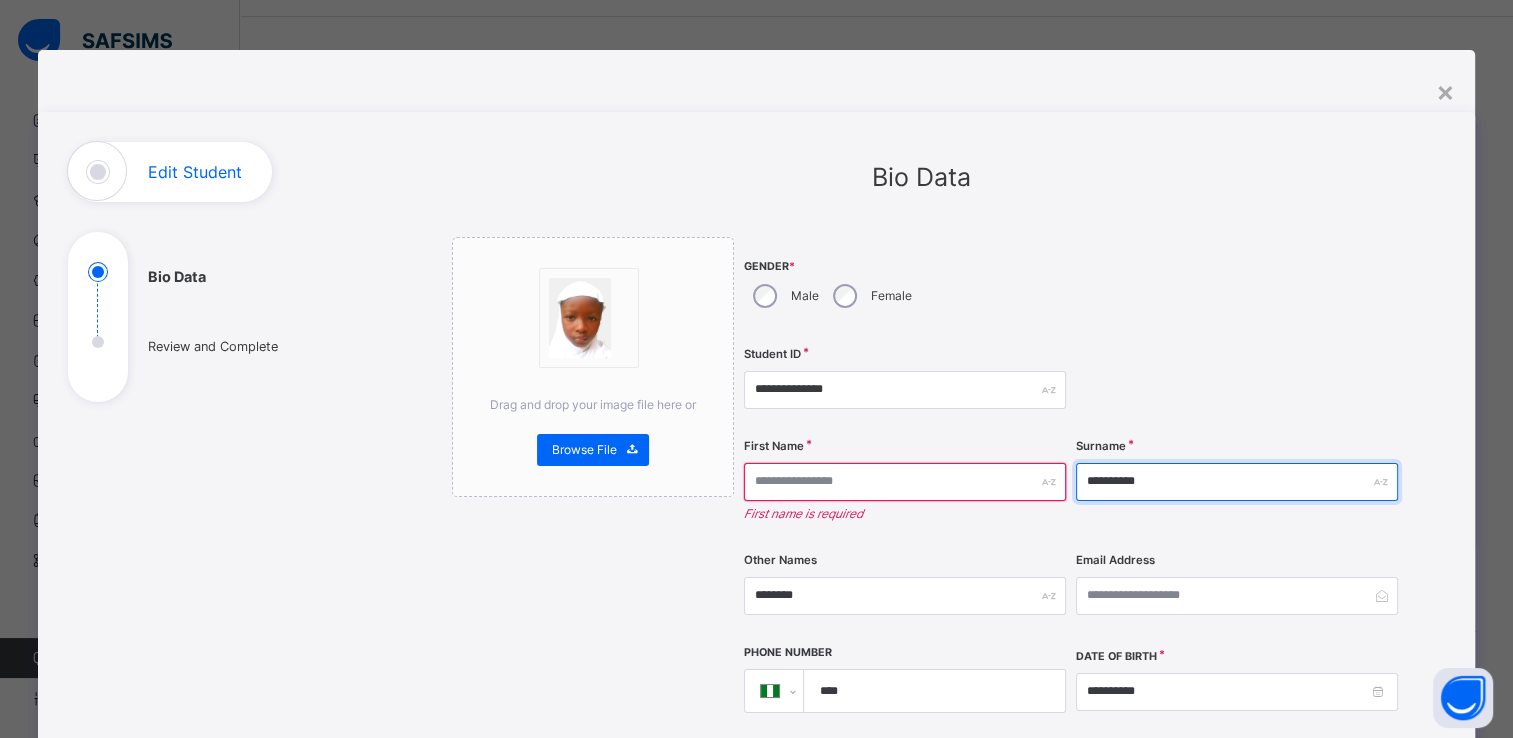 type on "**********" 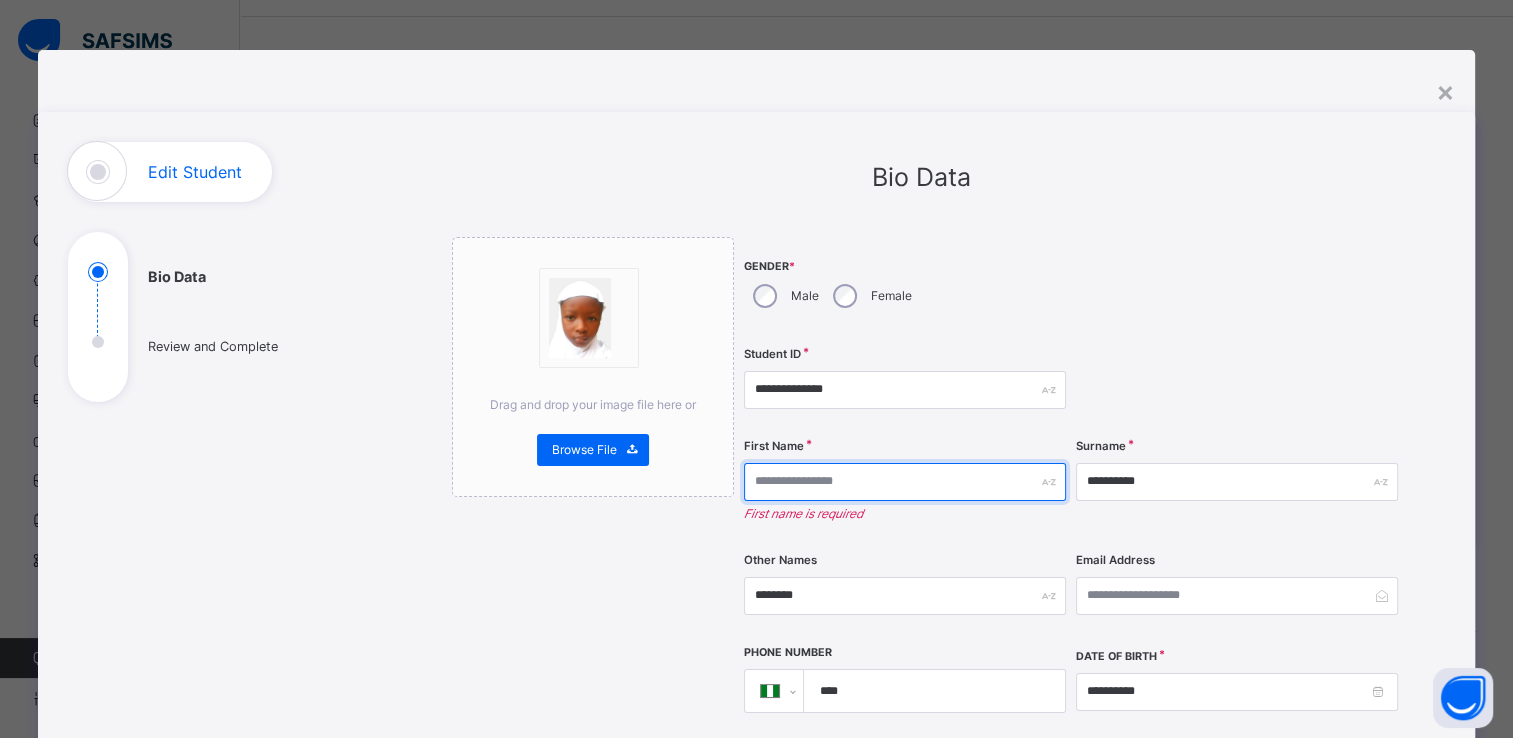 click at bounding box center [905, 482] 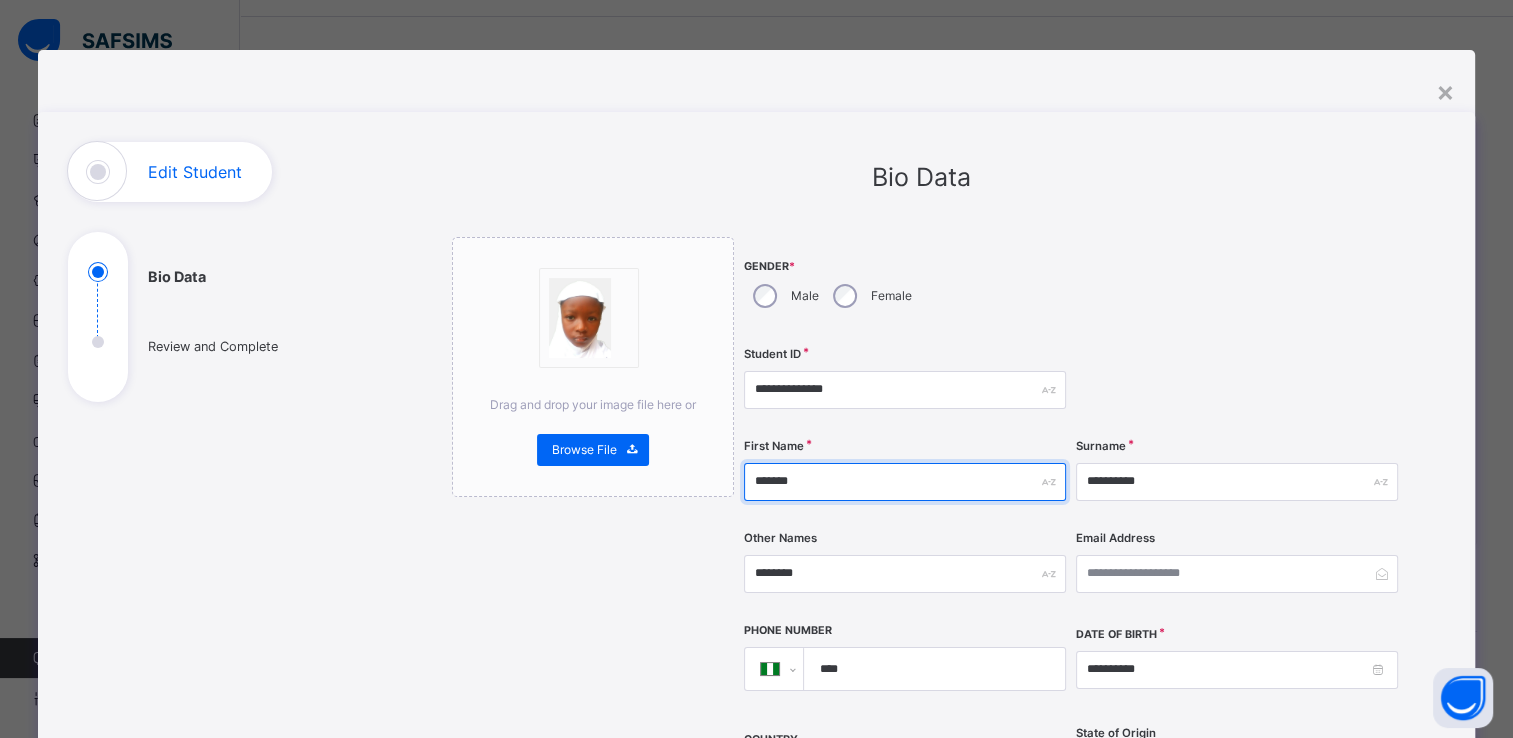 click on "******" at bounding box center [905, 482] 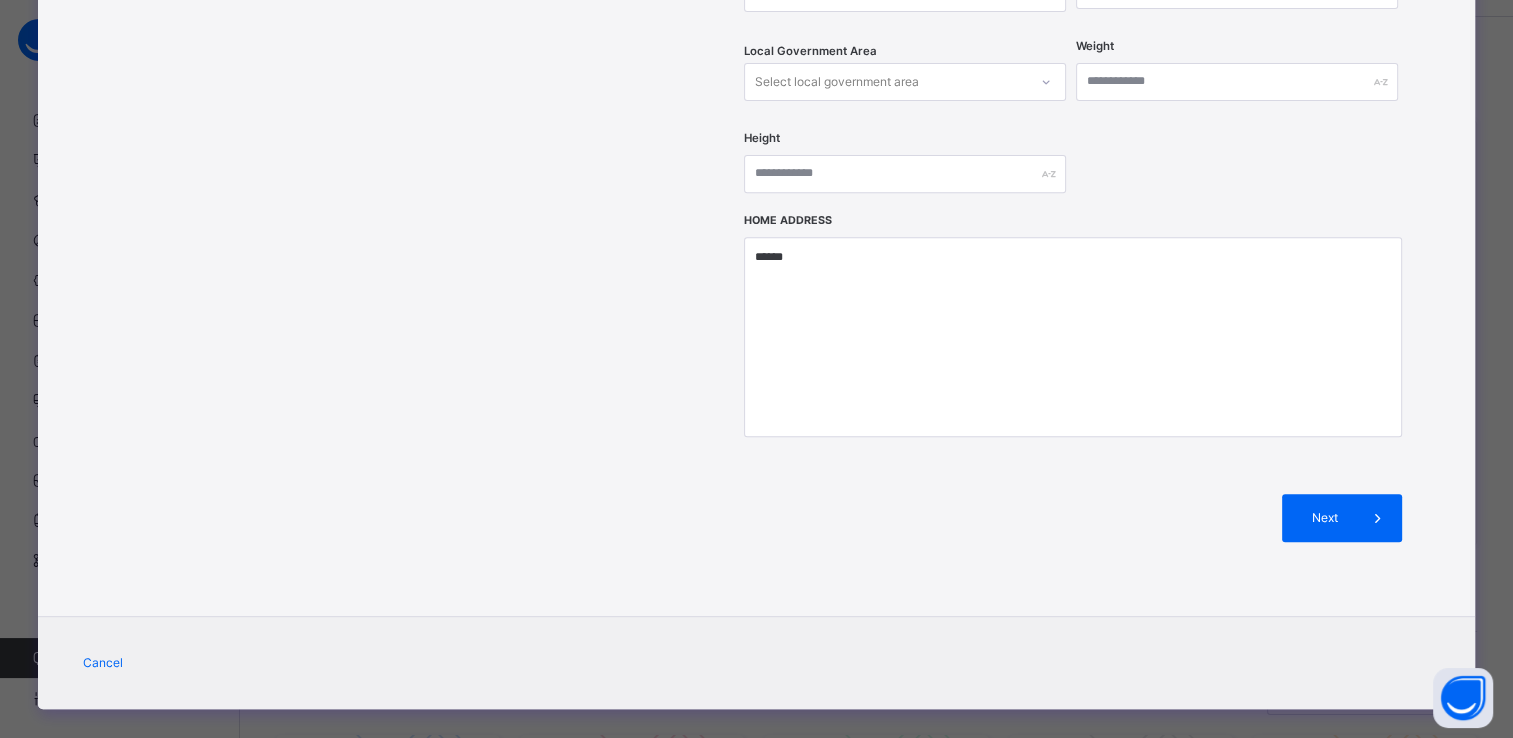 scroll, scrollTop: 786, scrollLeft: 0, axis: vertical 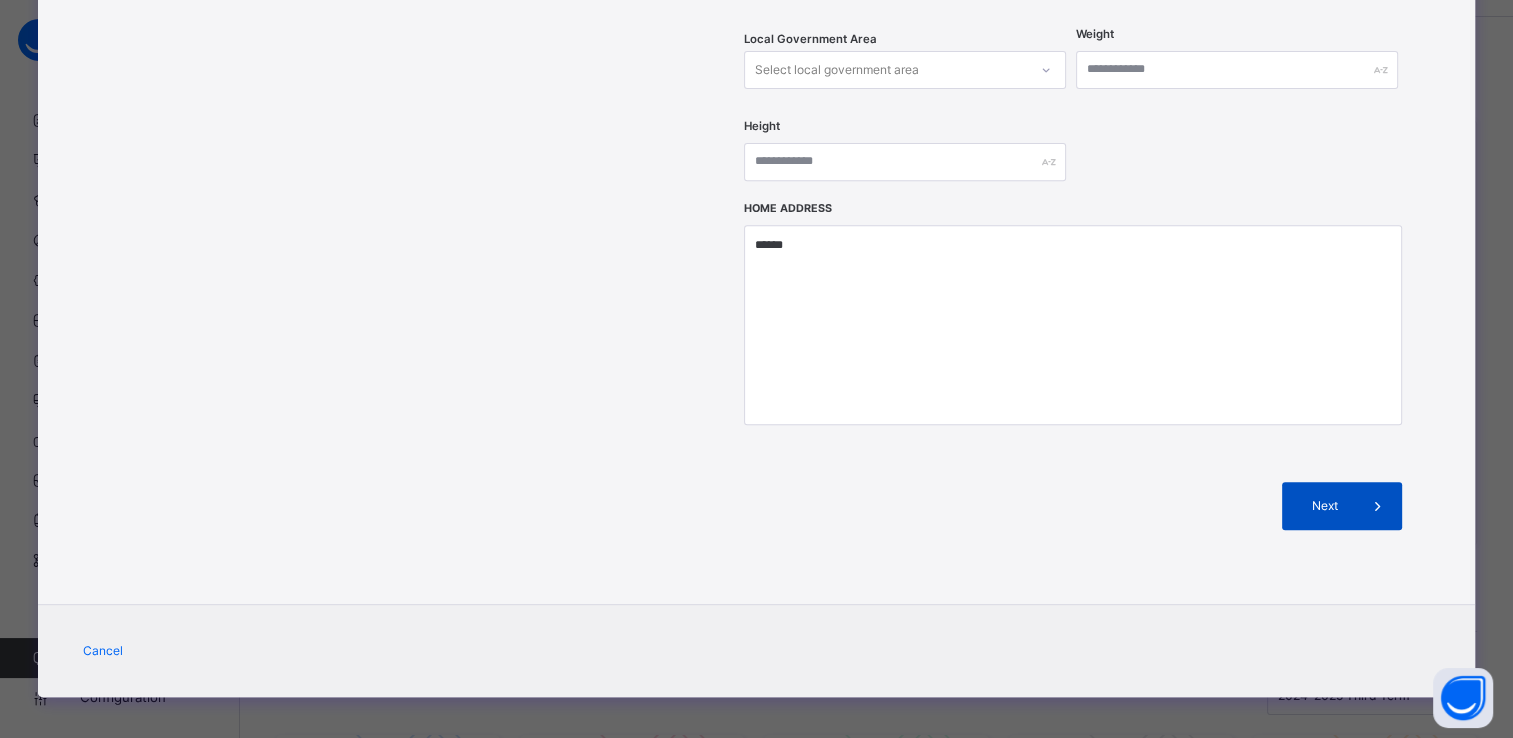 type on "******" 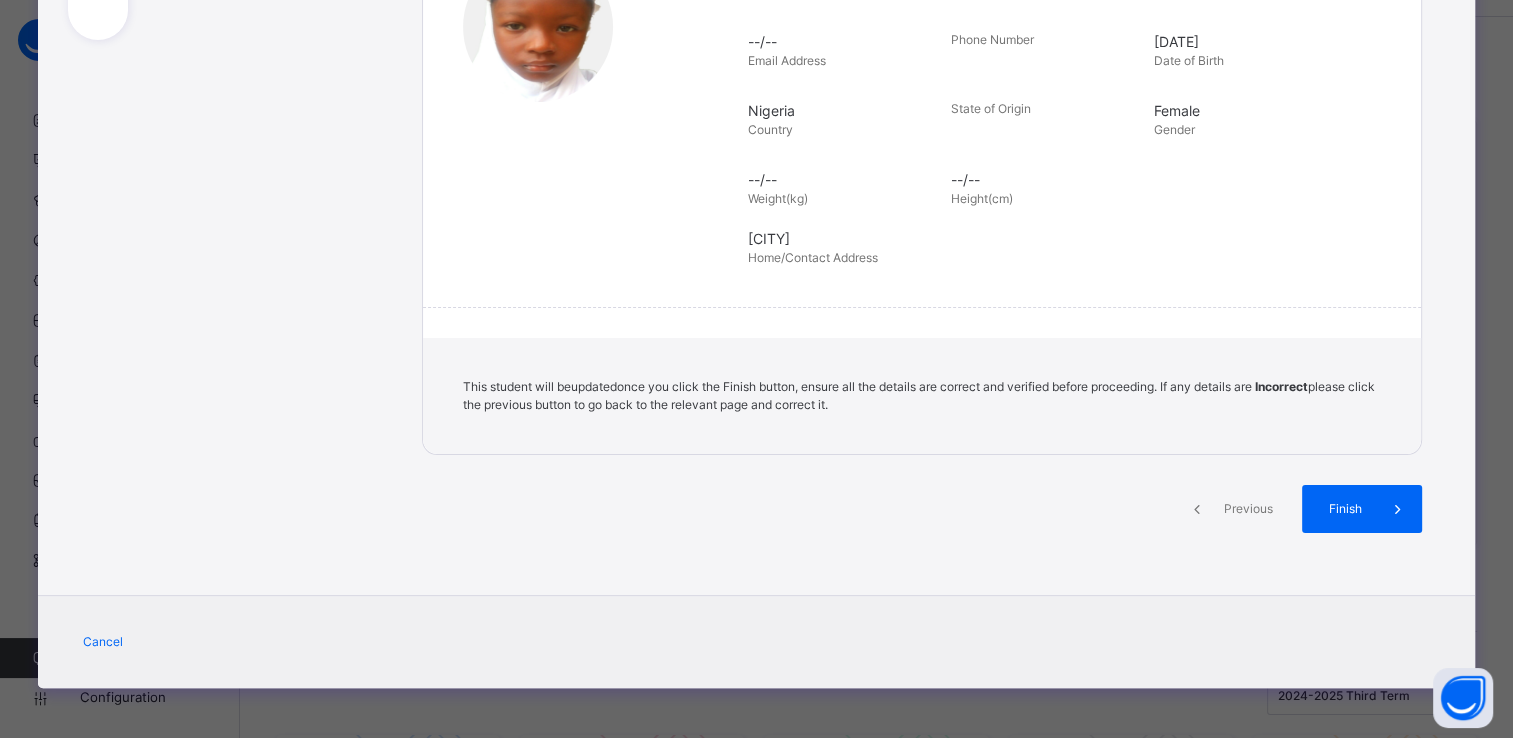 scroll, scrollTop: 360, scrollLeft: 0, axis: vertical 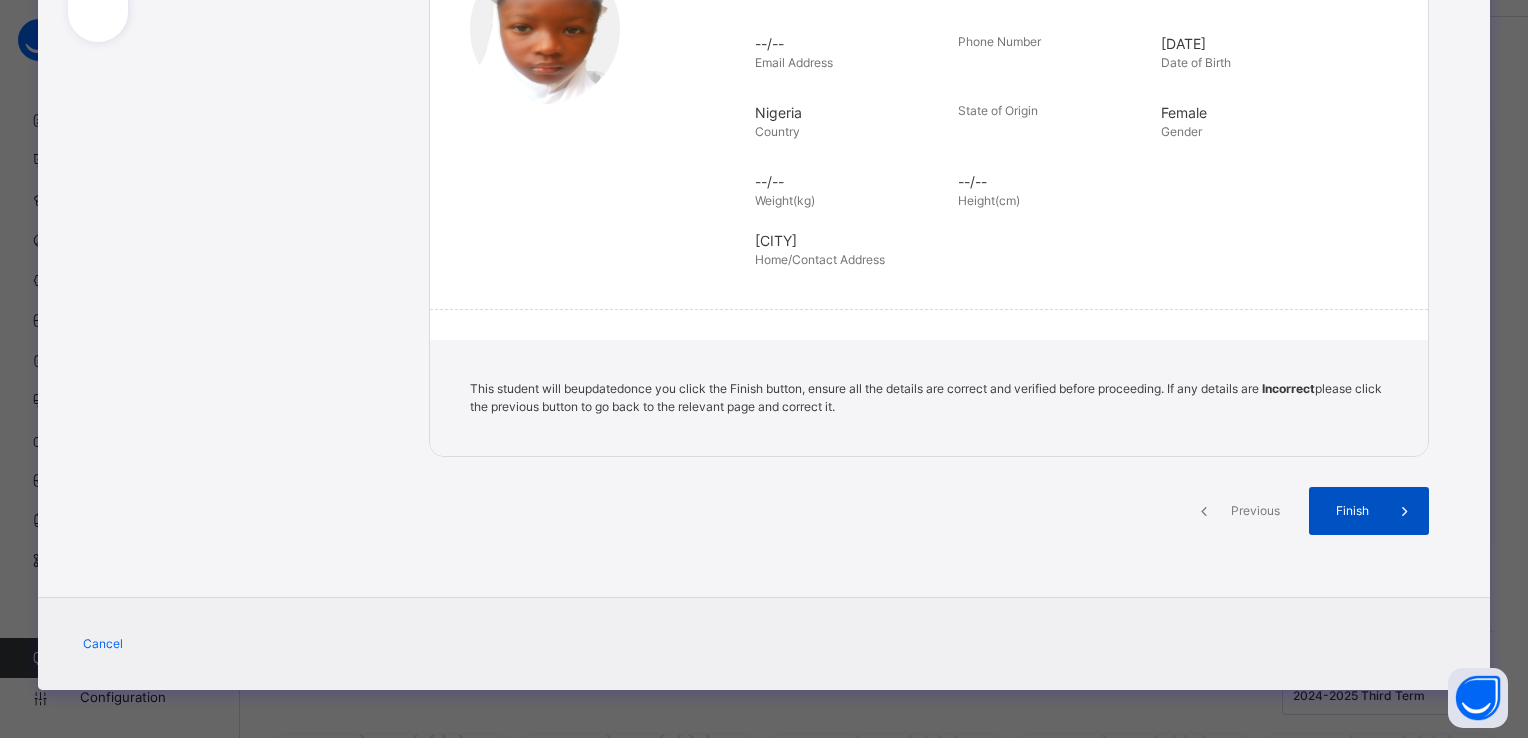 click at bounding box center [1405, 511] 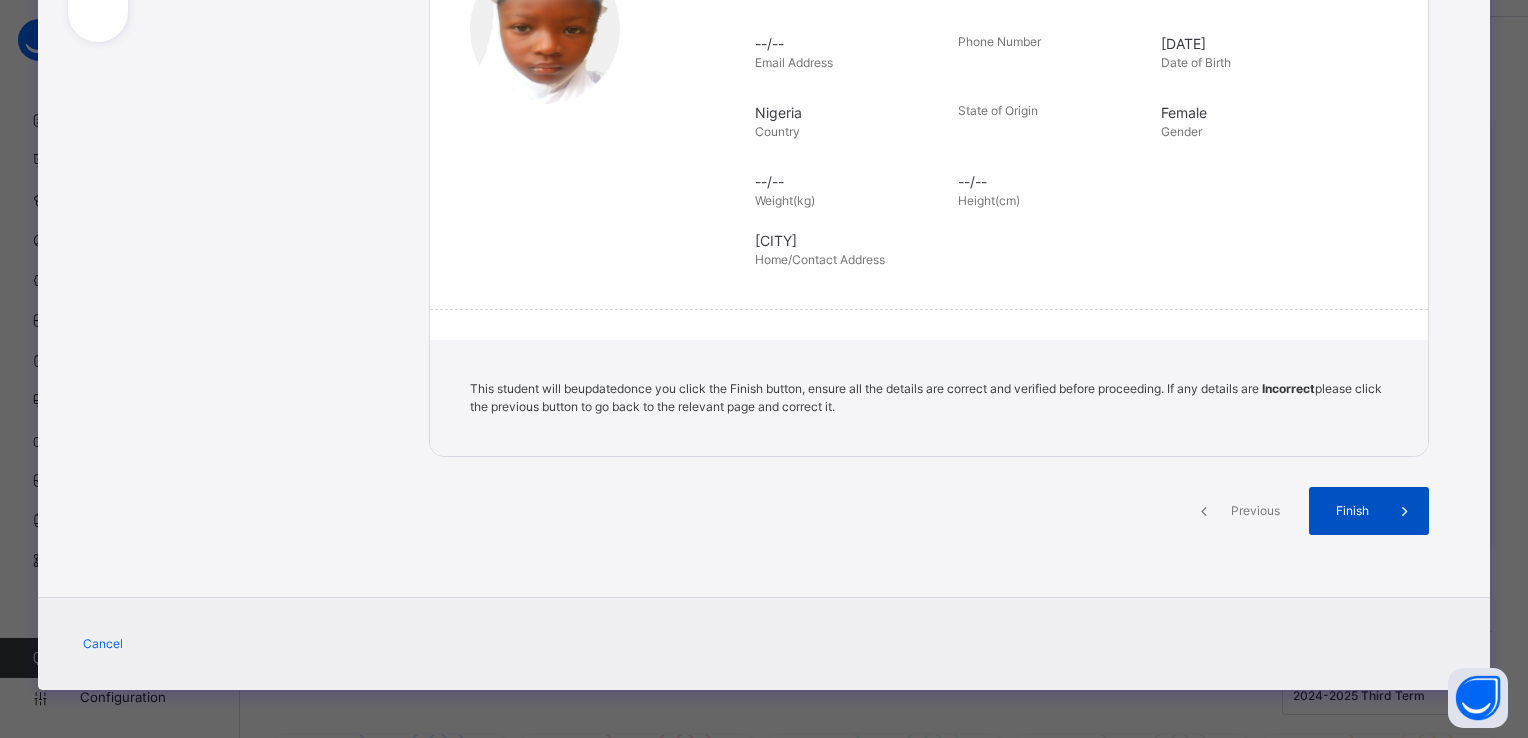click at bounding box center [1405, 511] 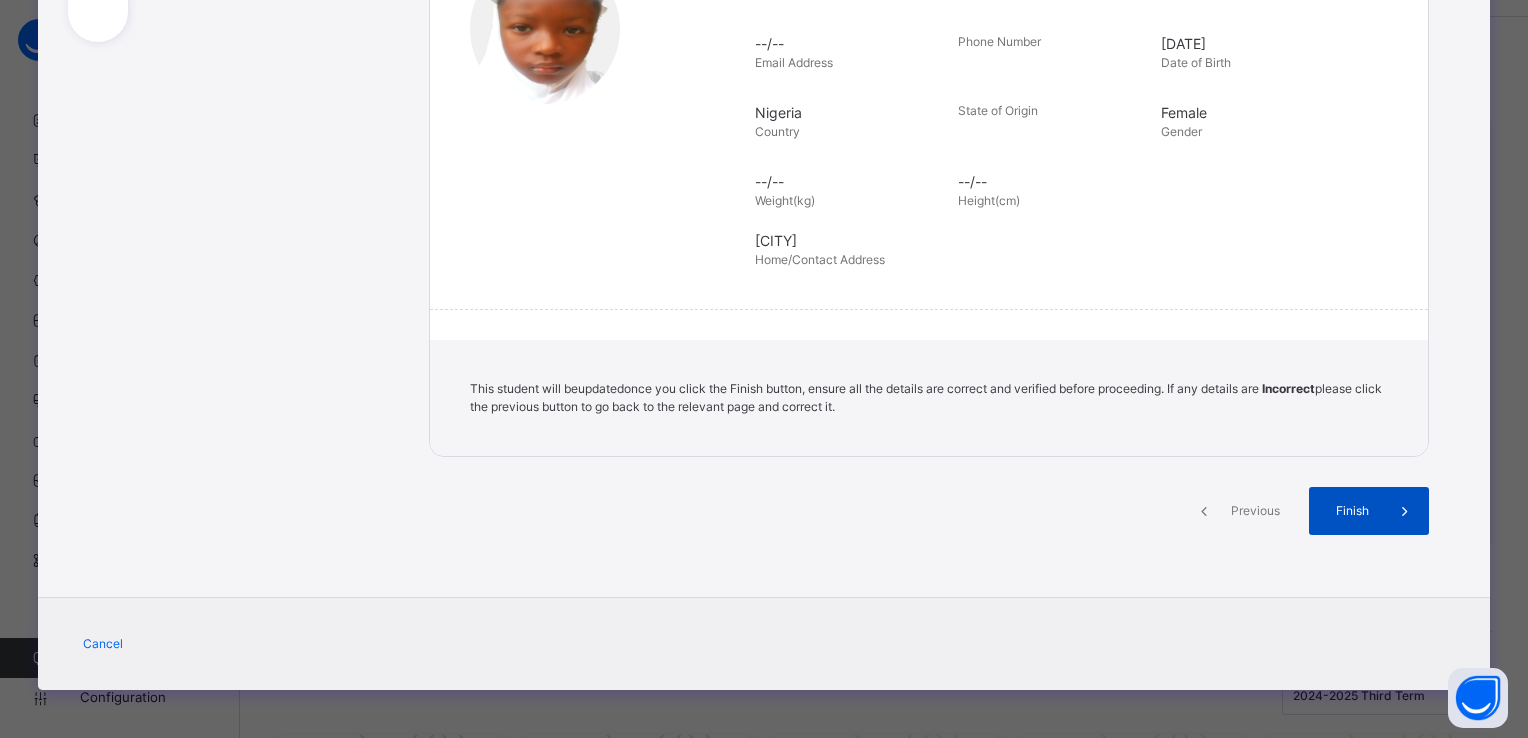 click on "Finish" at bounding box center [1352, 511] 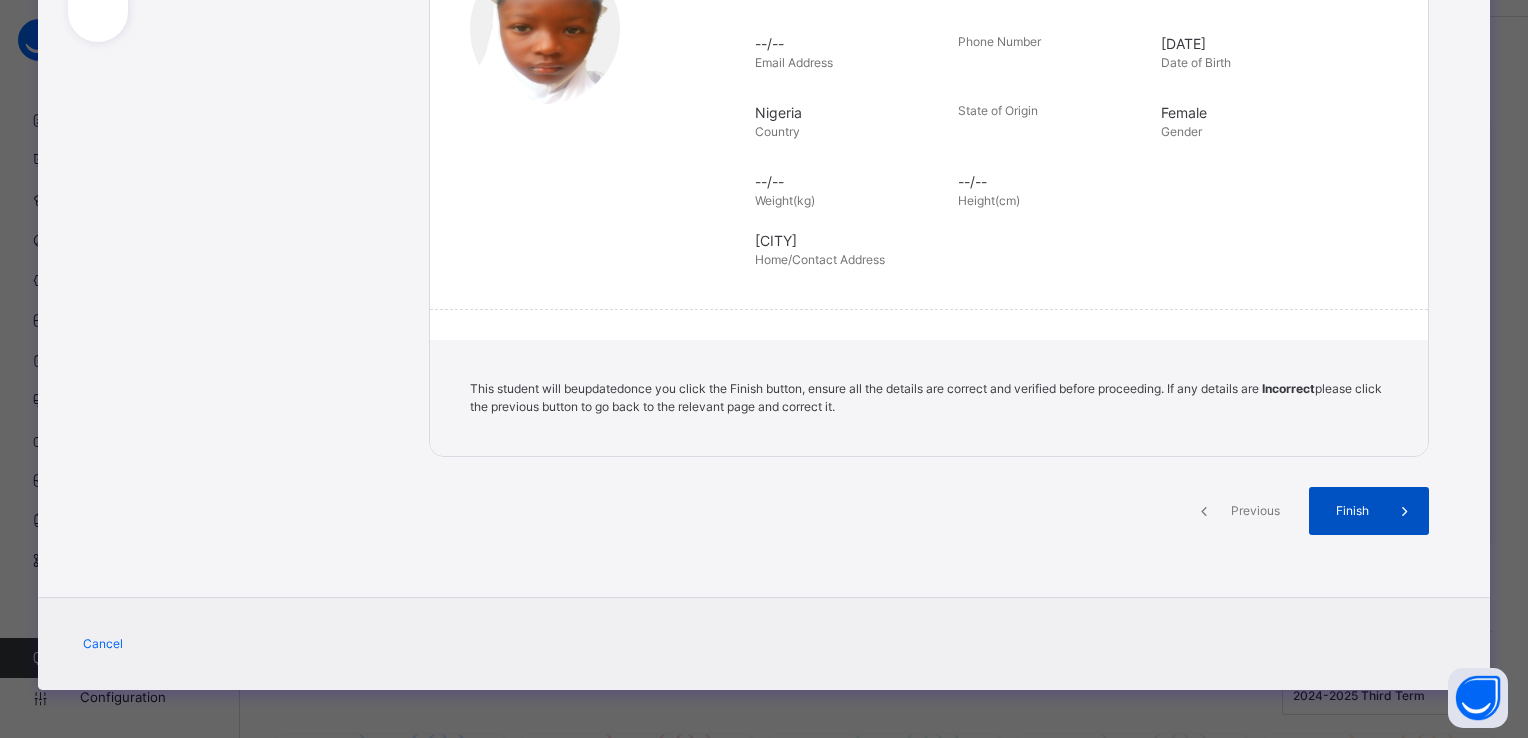 click at bounding box center (1405, 511) 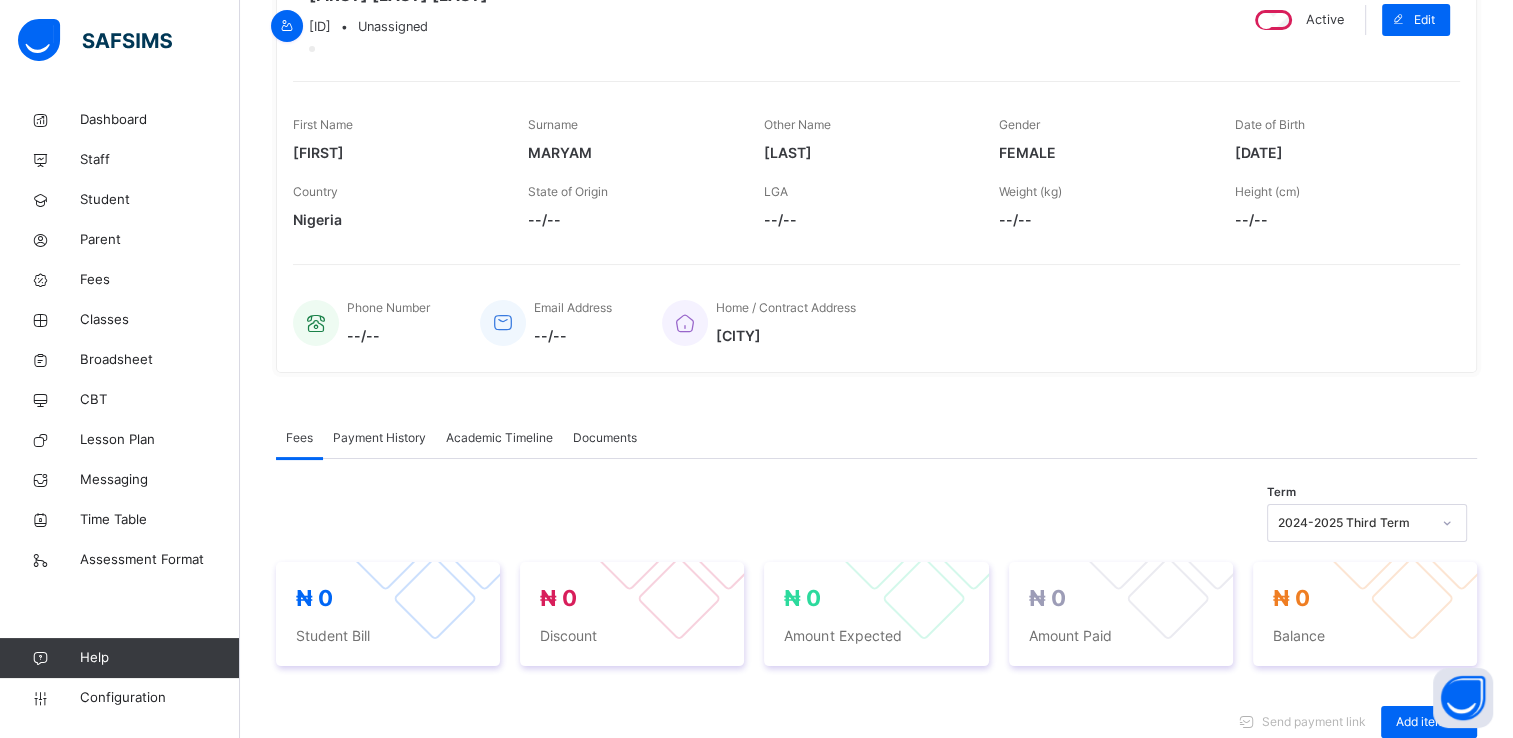 scroll, scrollTop: 192, scrollLeft: 0, axis: vertical 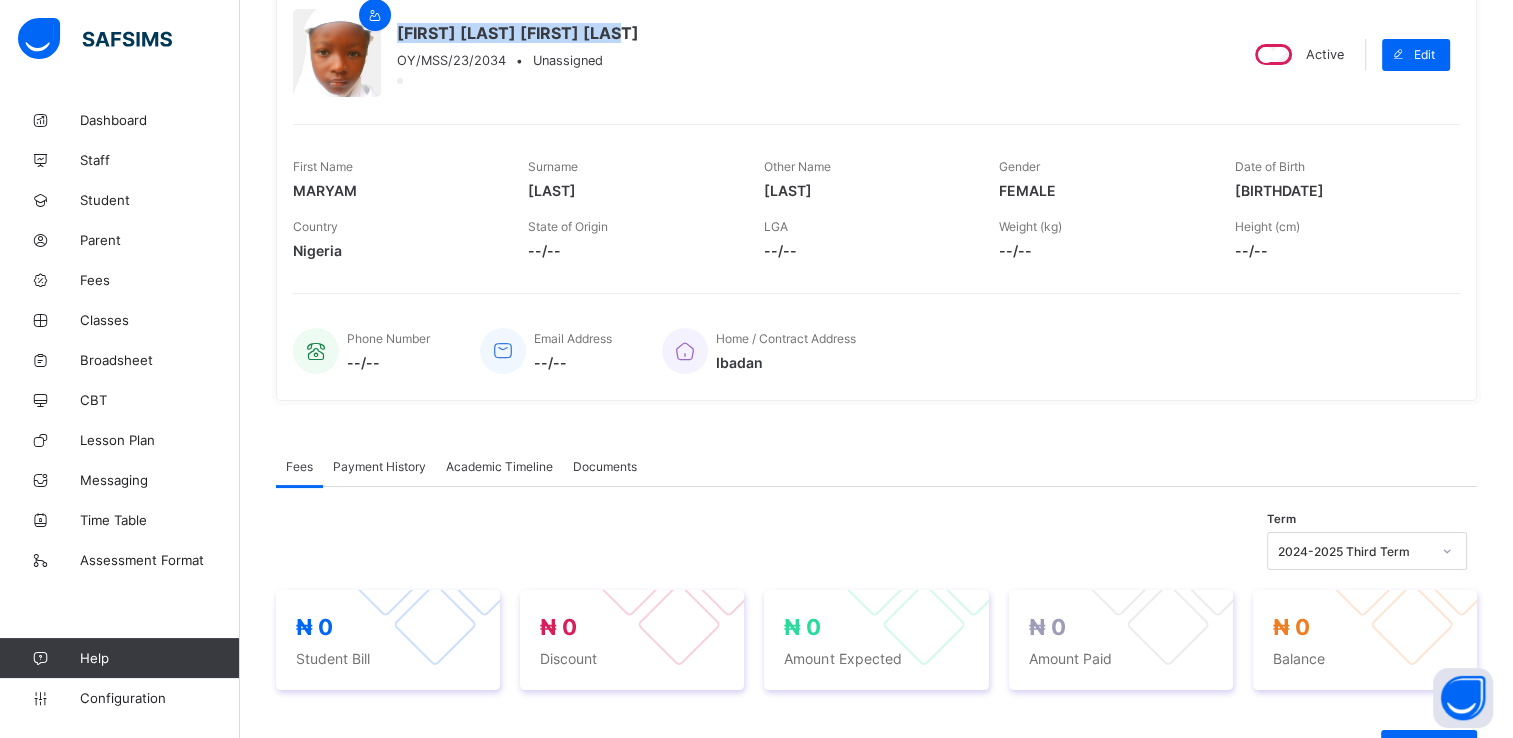 click on "MARYAM  IJADUOLA NAJEEMDEEN OY/MSS/23/2034 •  Unassigned" at bounding box center (756, 54) 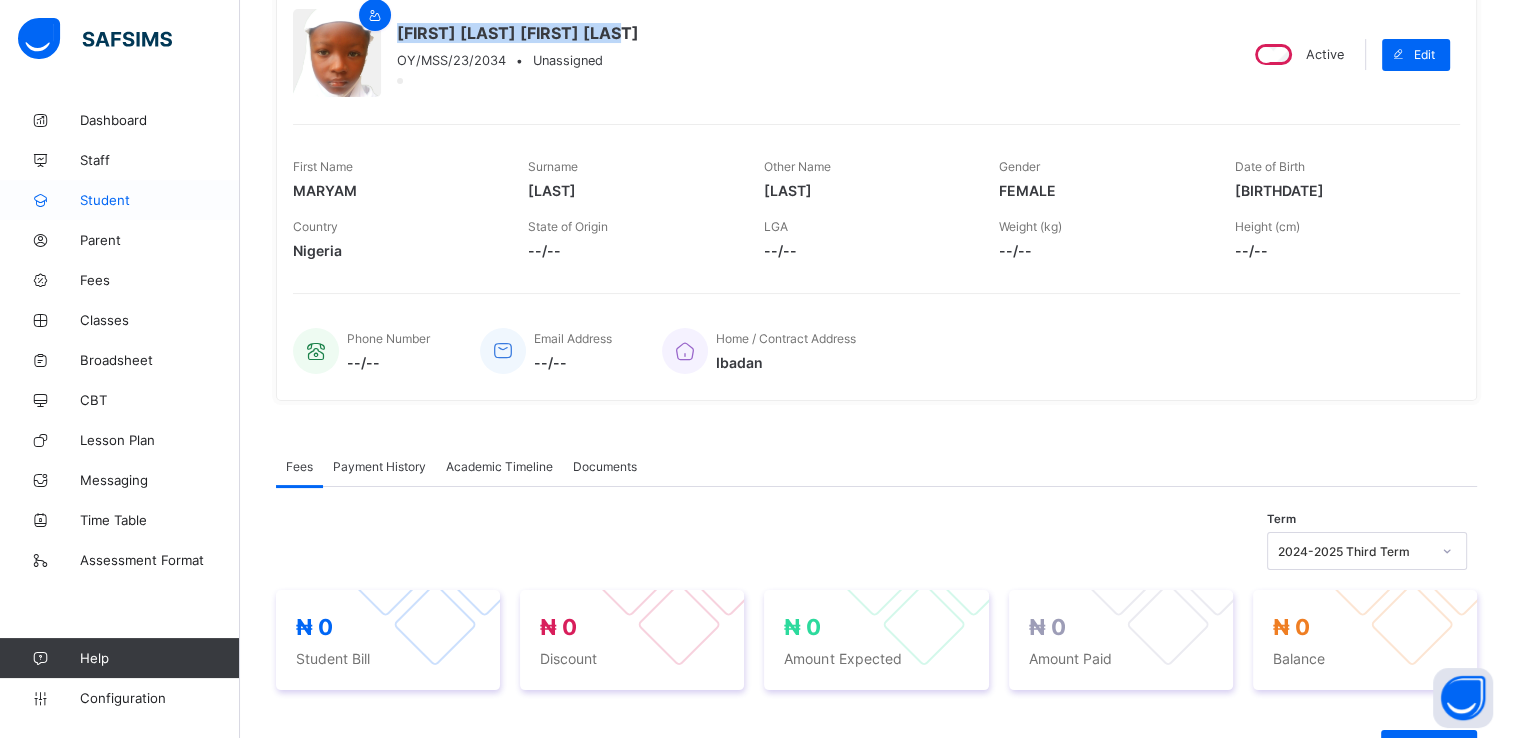 click on "Student" at bounding box center (160, 200) 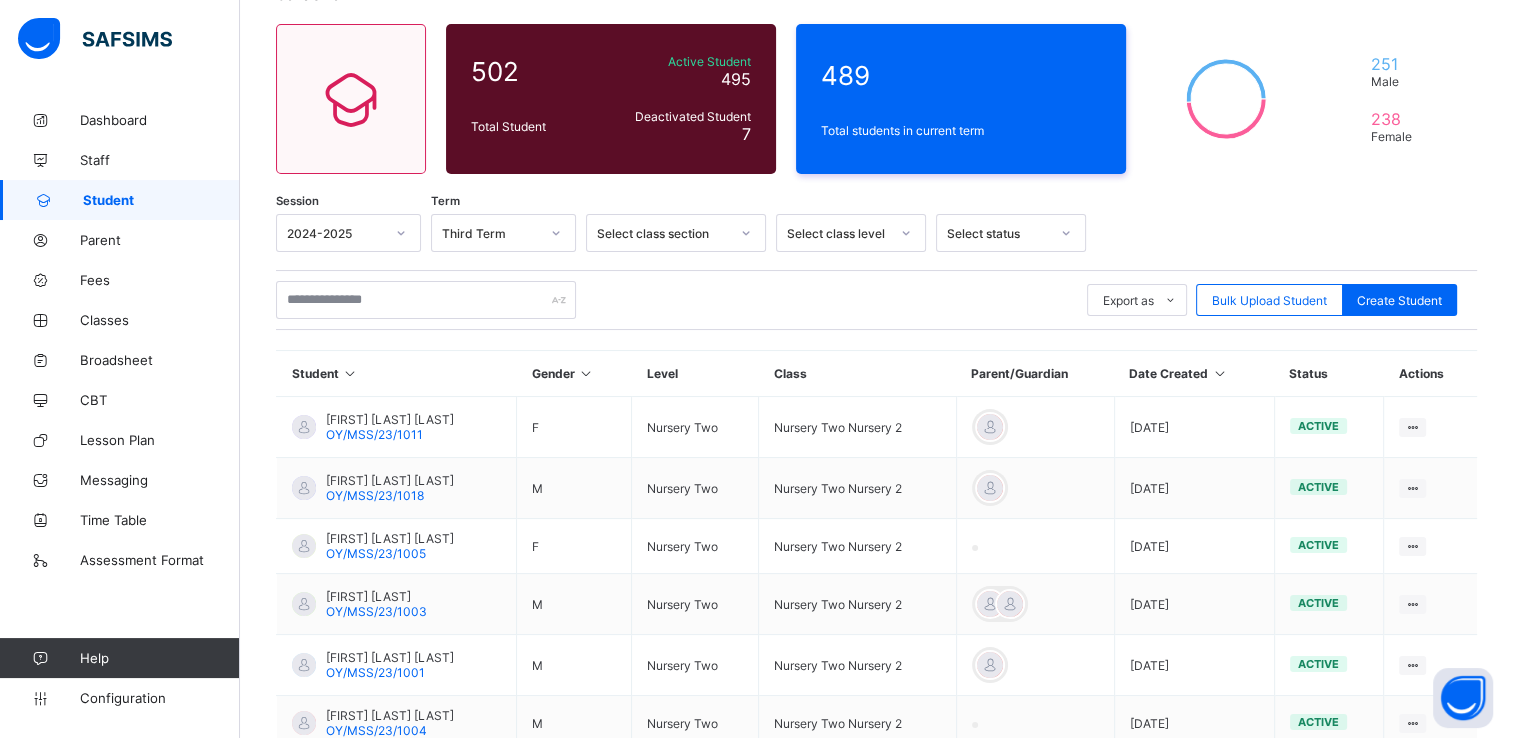 scroll, scrollTop: 188, scrollLeft: 0, axis: vertical 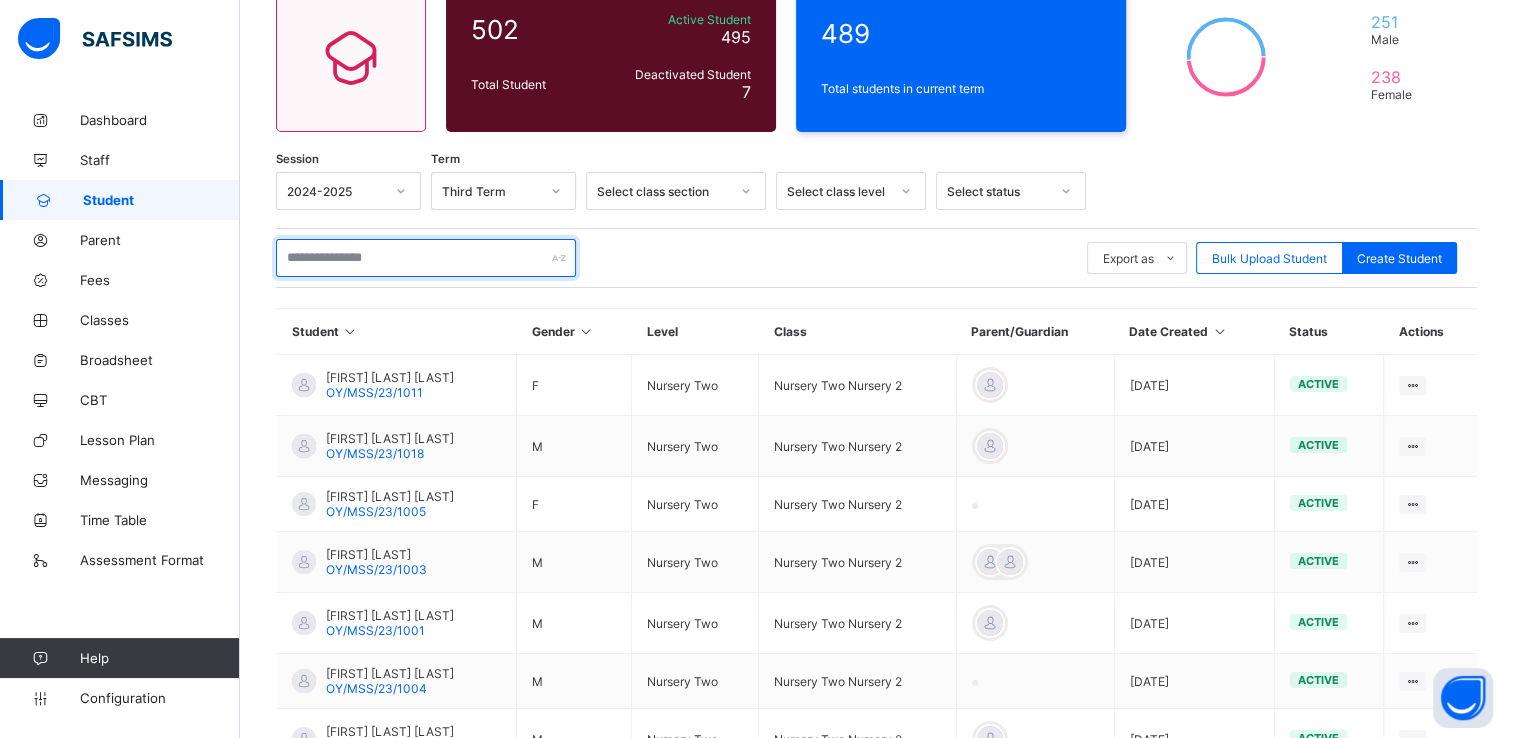 click at bounding box center (426, 258) 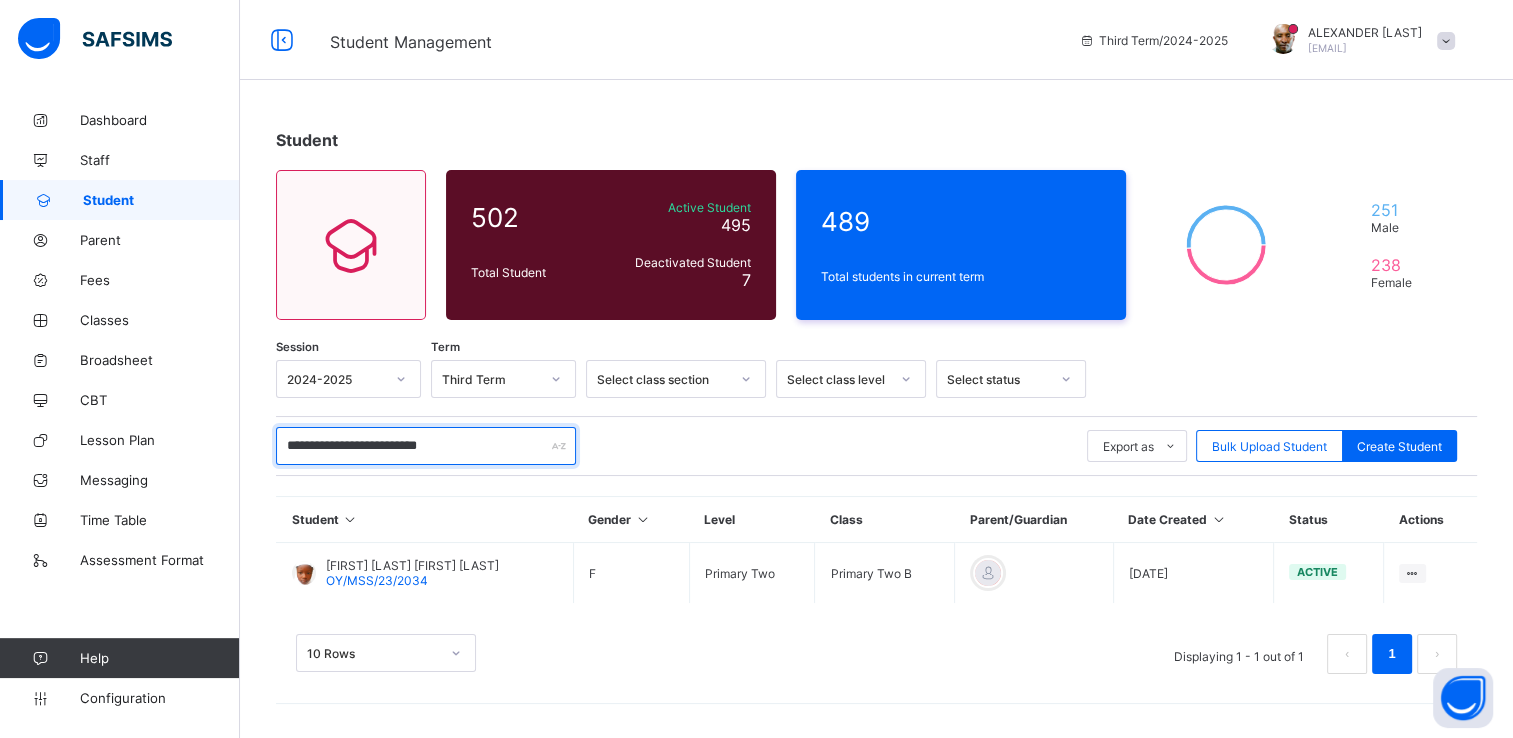 scroll, scrollTop: 0, scrollLeft: 0, axis: both 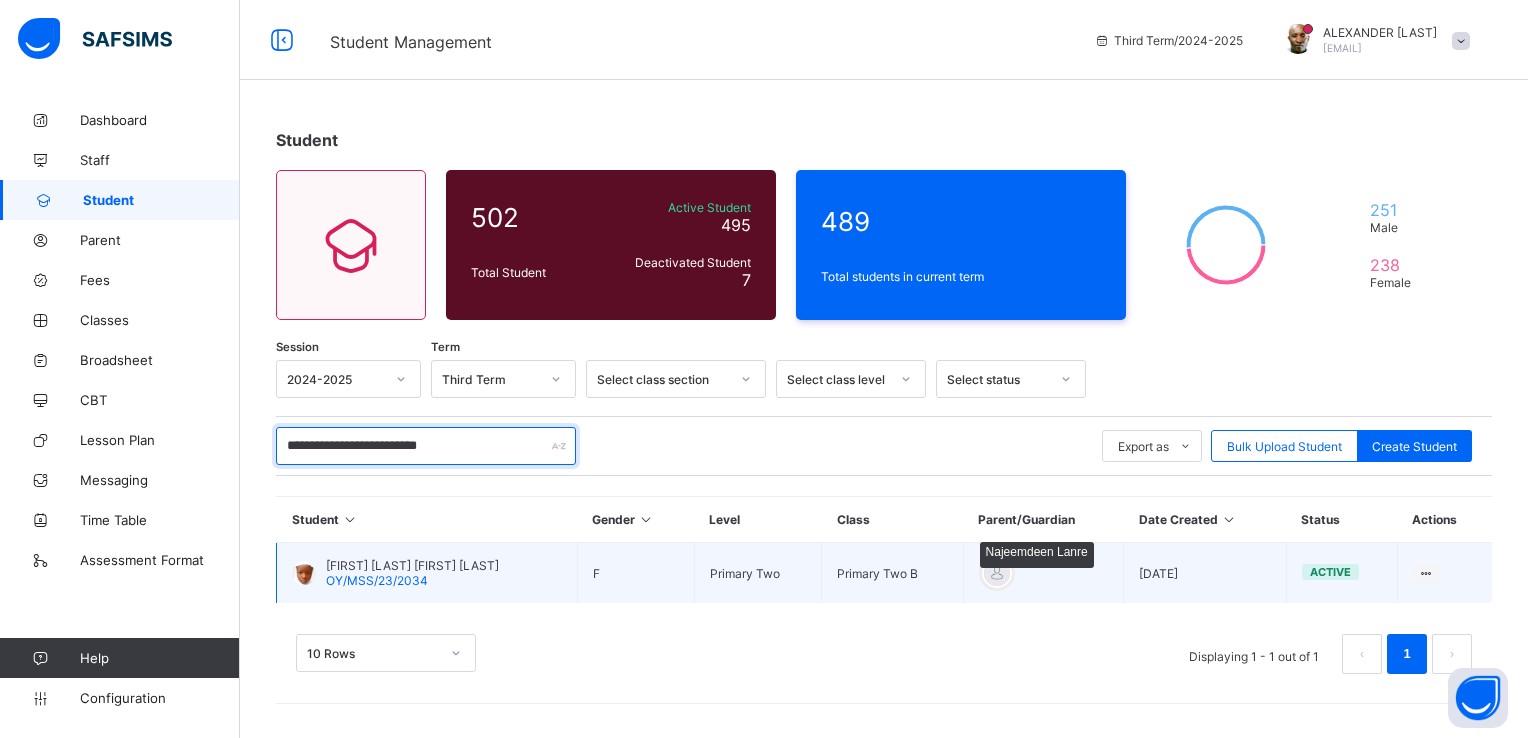 type on "**********" 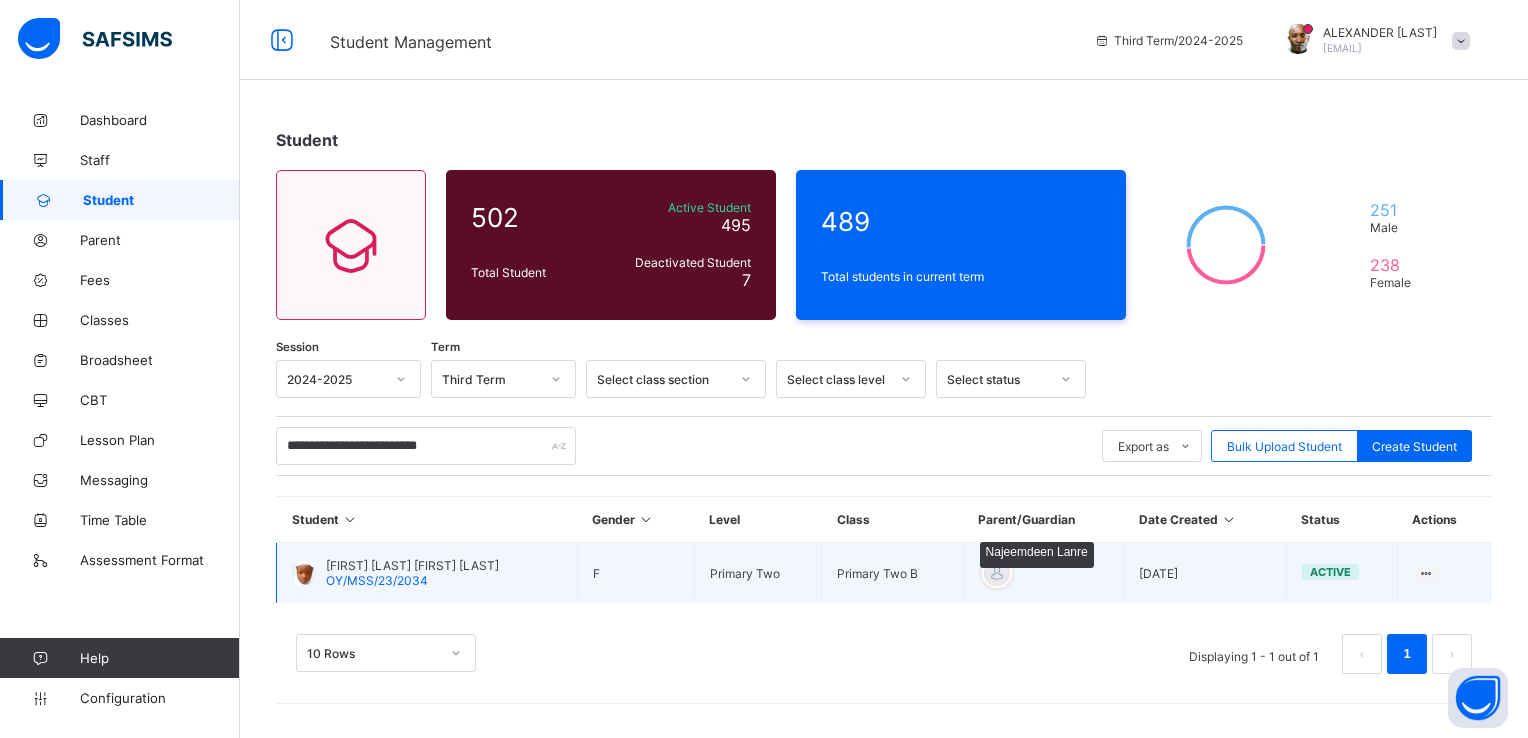 click at bounding box center (997, 573) 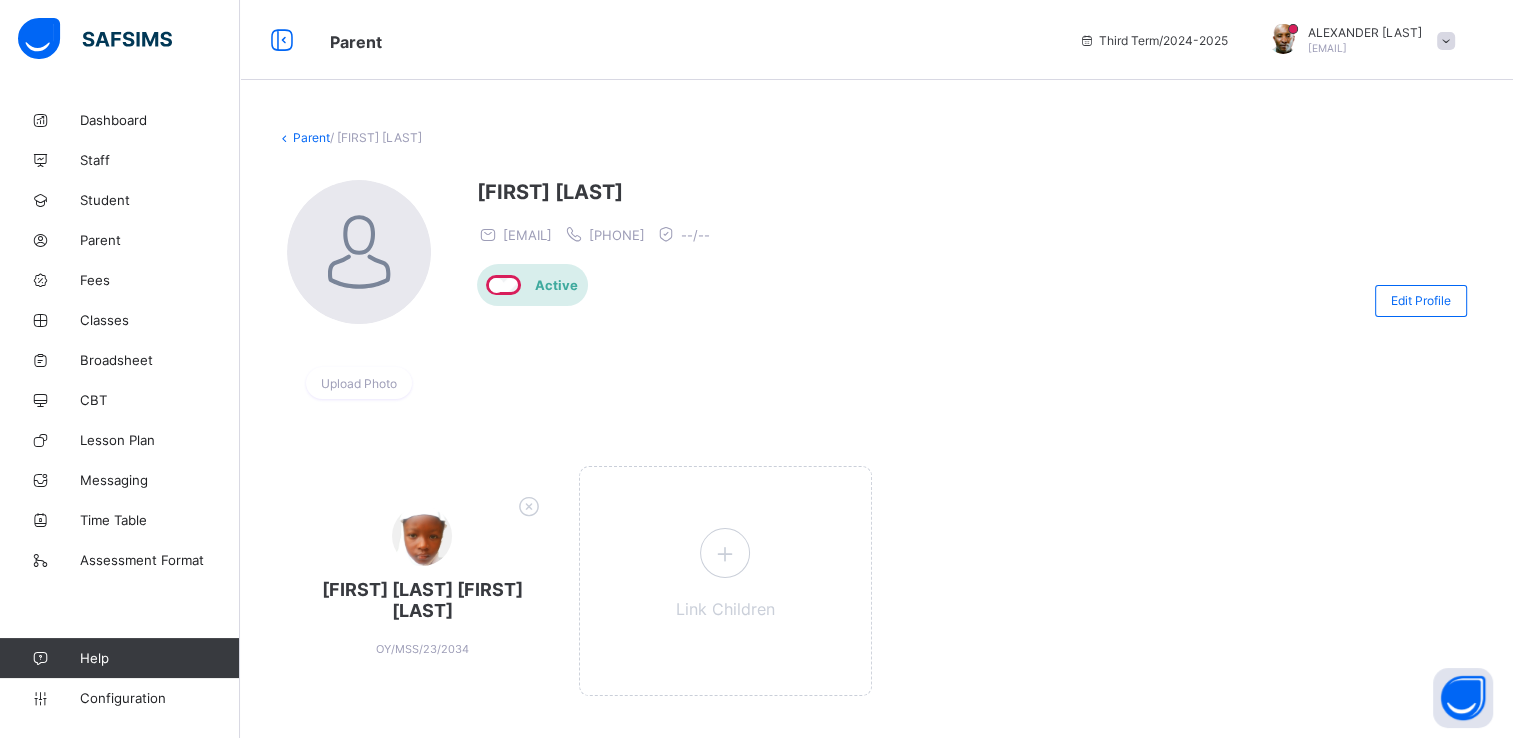 drag, startPoint x: 634, startPoint y: 238, endPoint x: 507, endPoint y: 239, distance: 127.00394 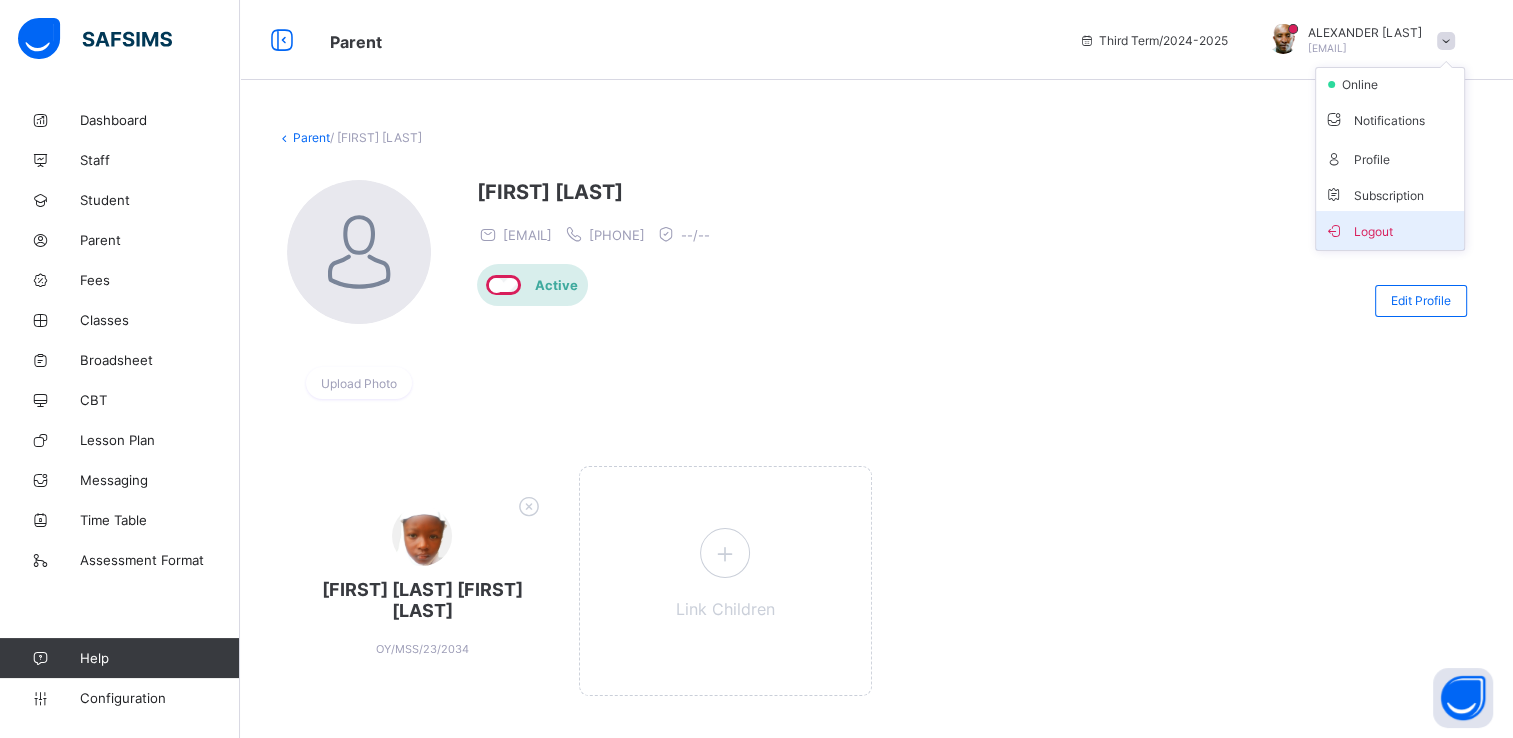 click on "Logout" at bounding box center [1390, 230] 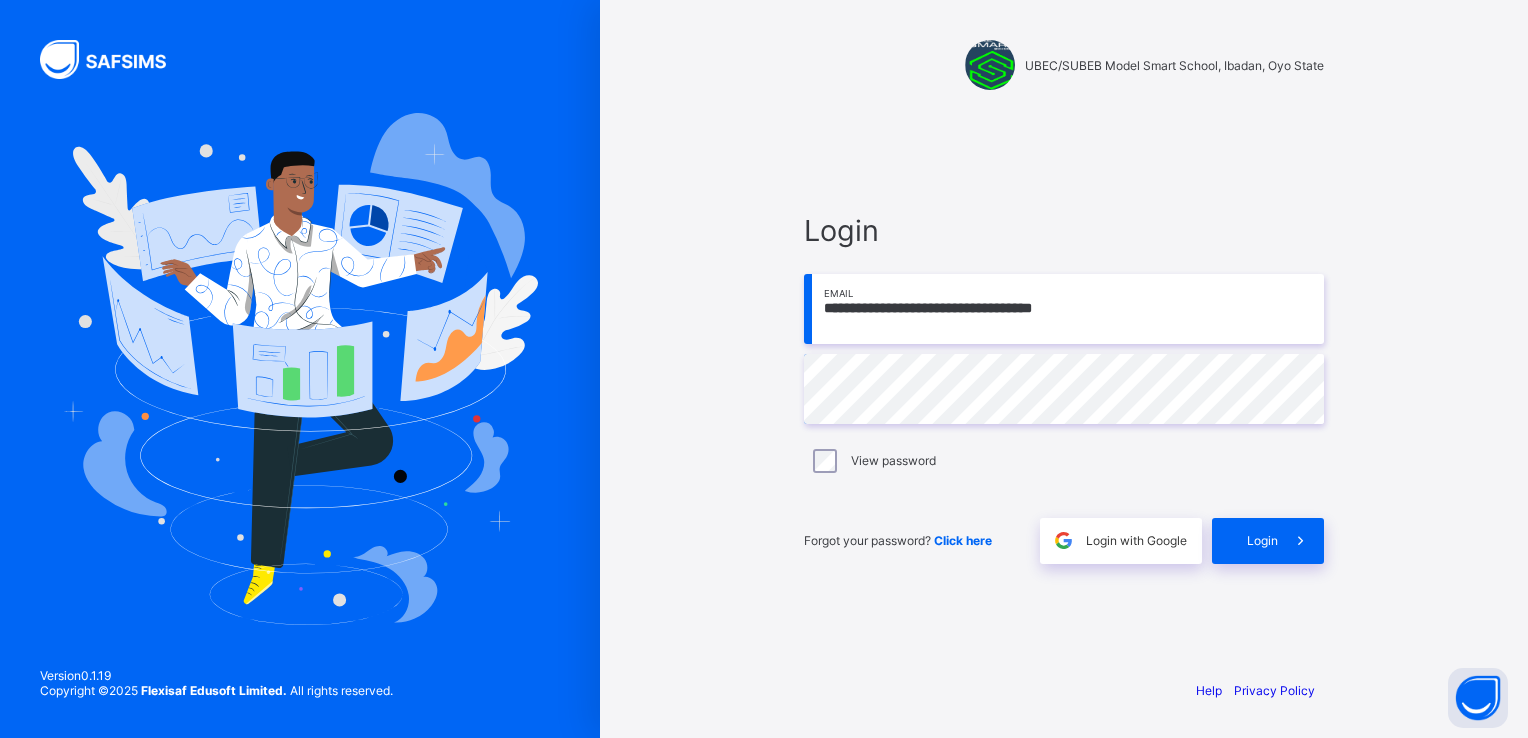 click on "**********" at bounding box center (1064, 309) 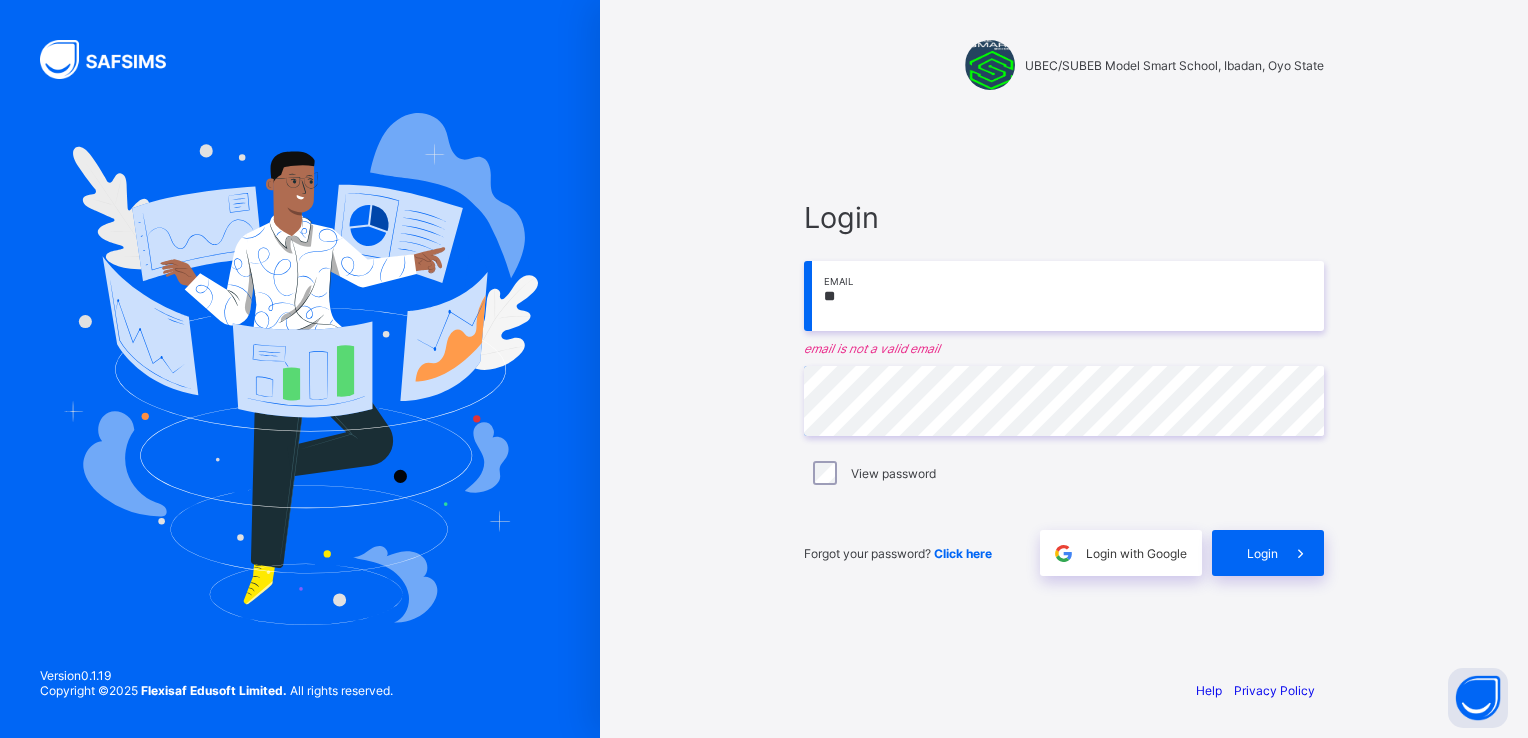 type on "*" 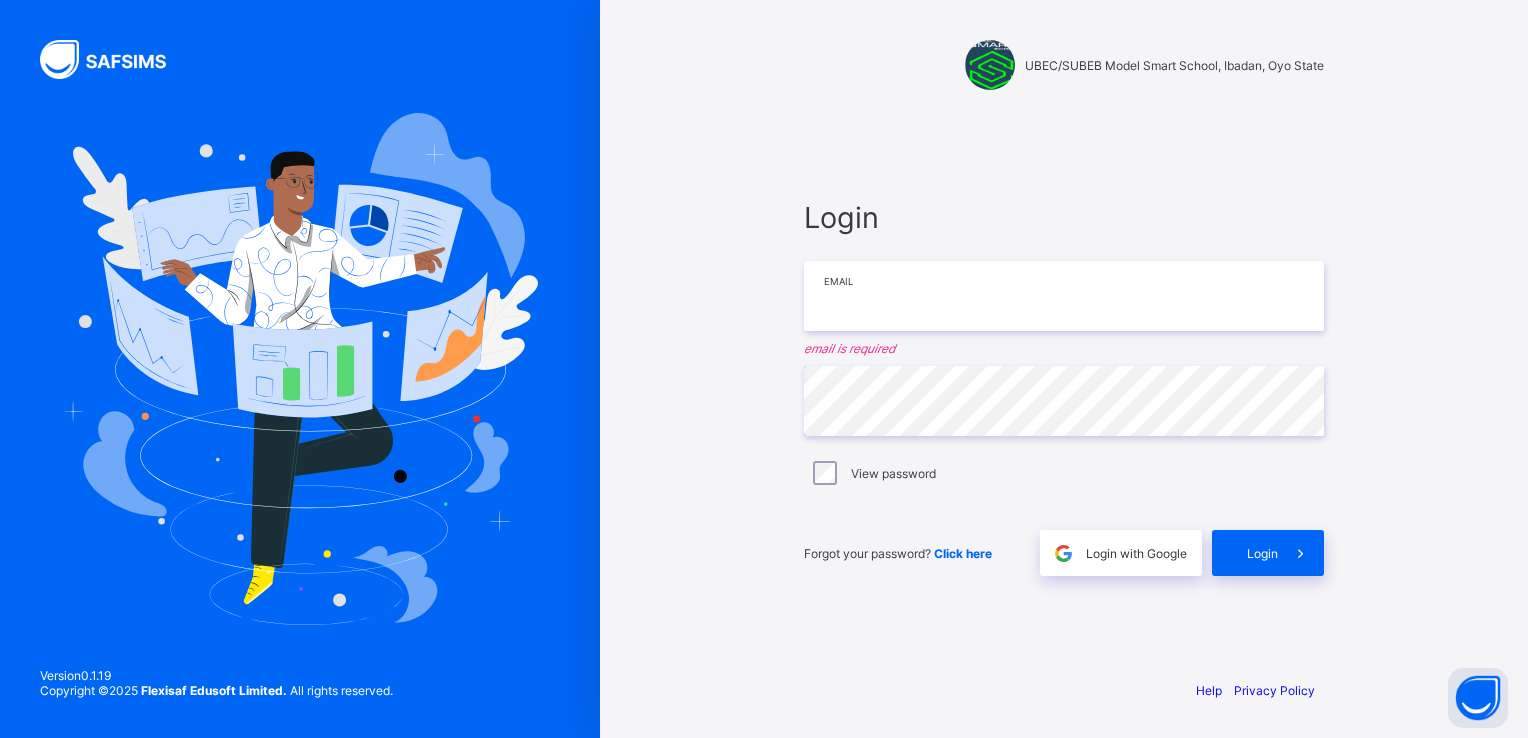 paste on "**********" 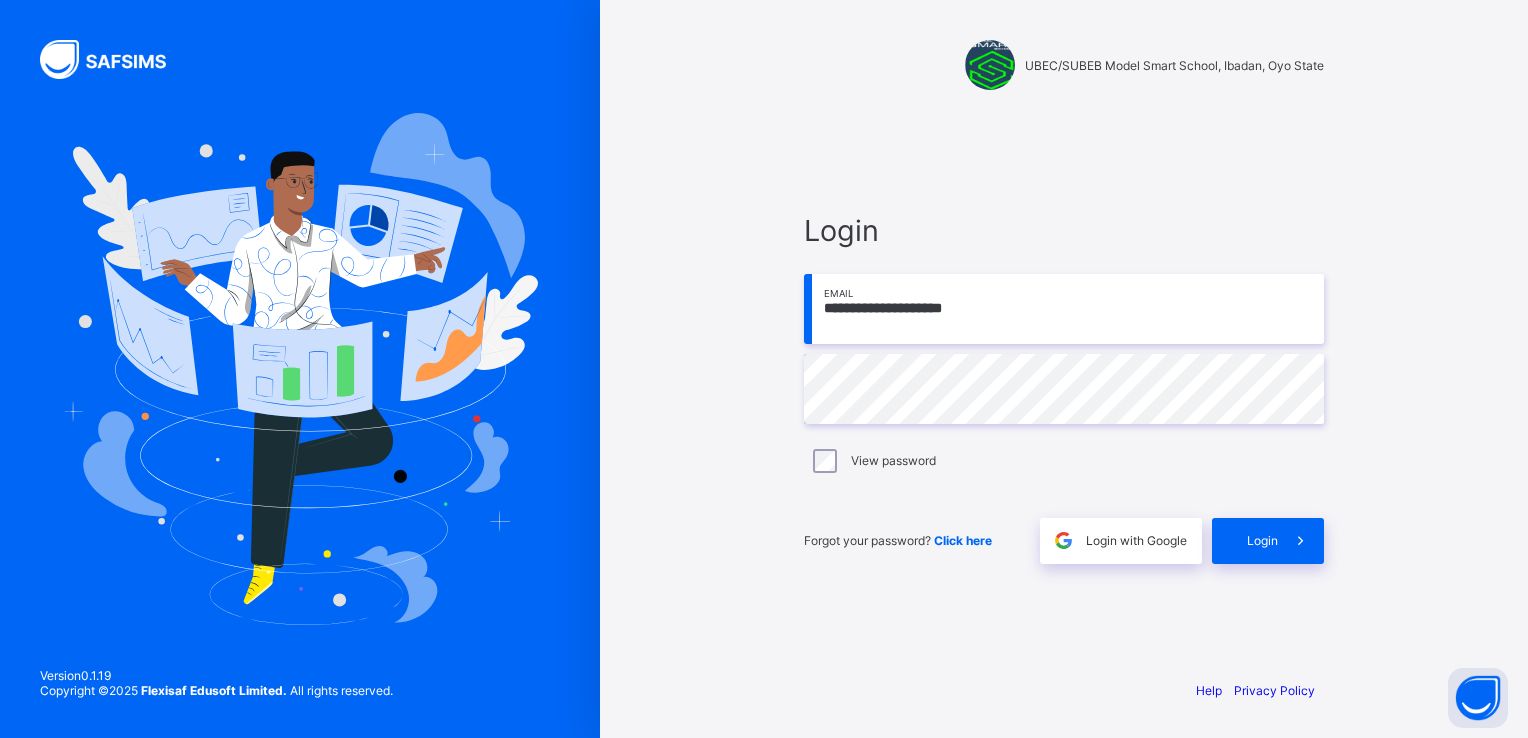 type on "**********" 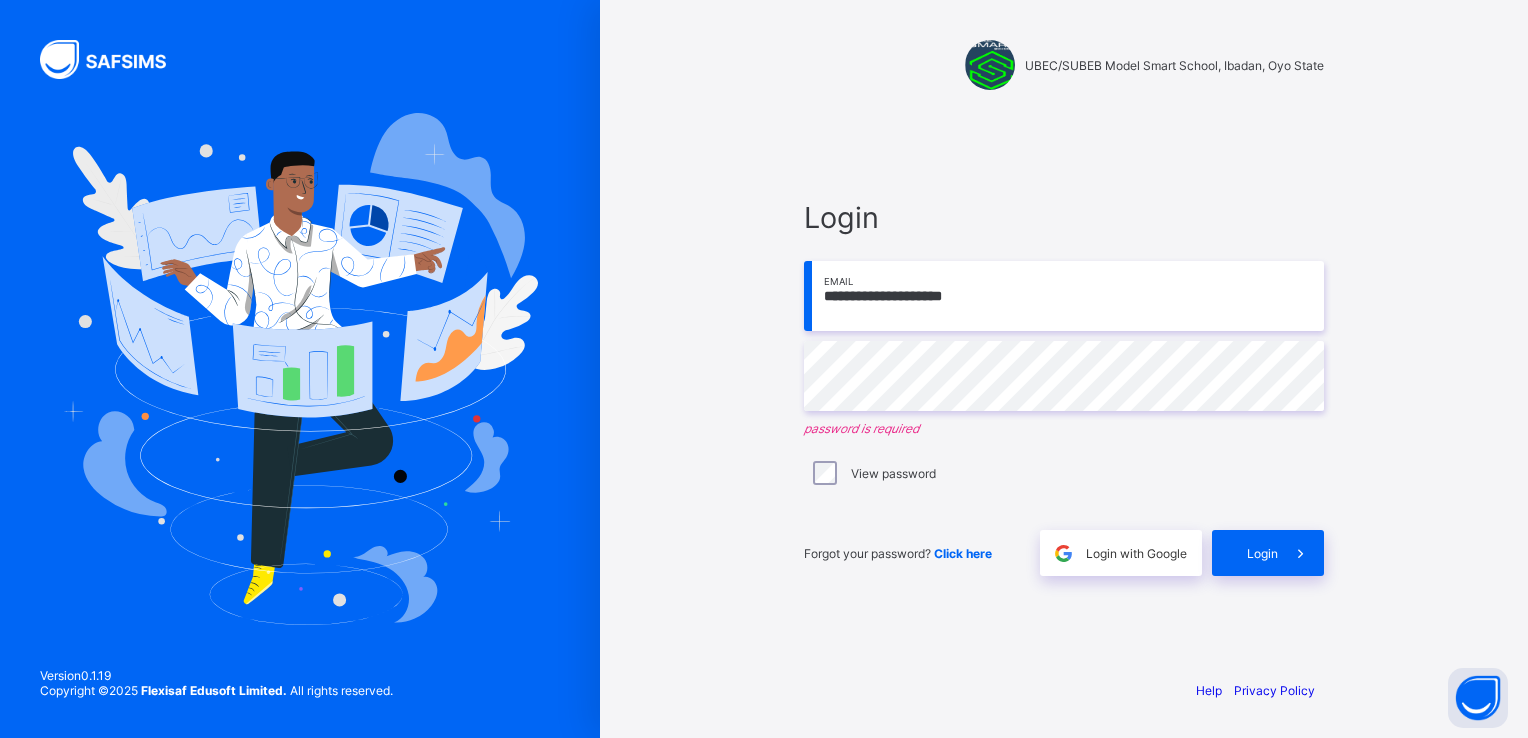 click on "**********" at bounding box center [1064, 296] 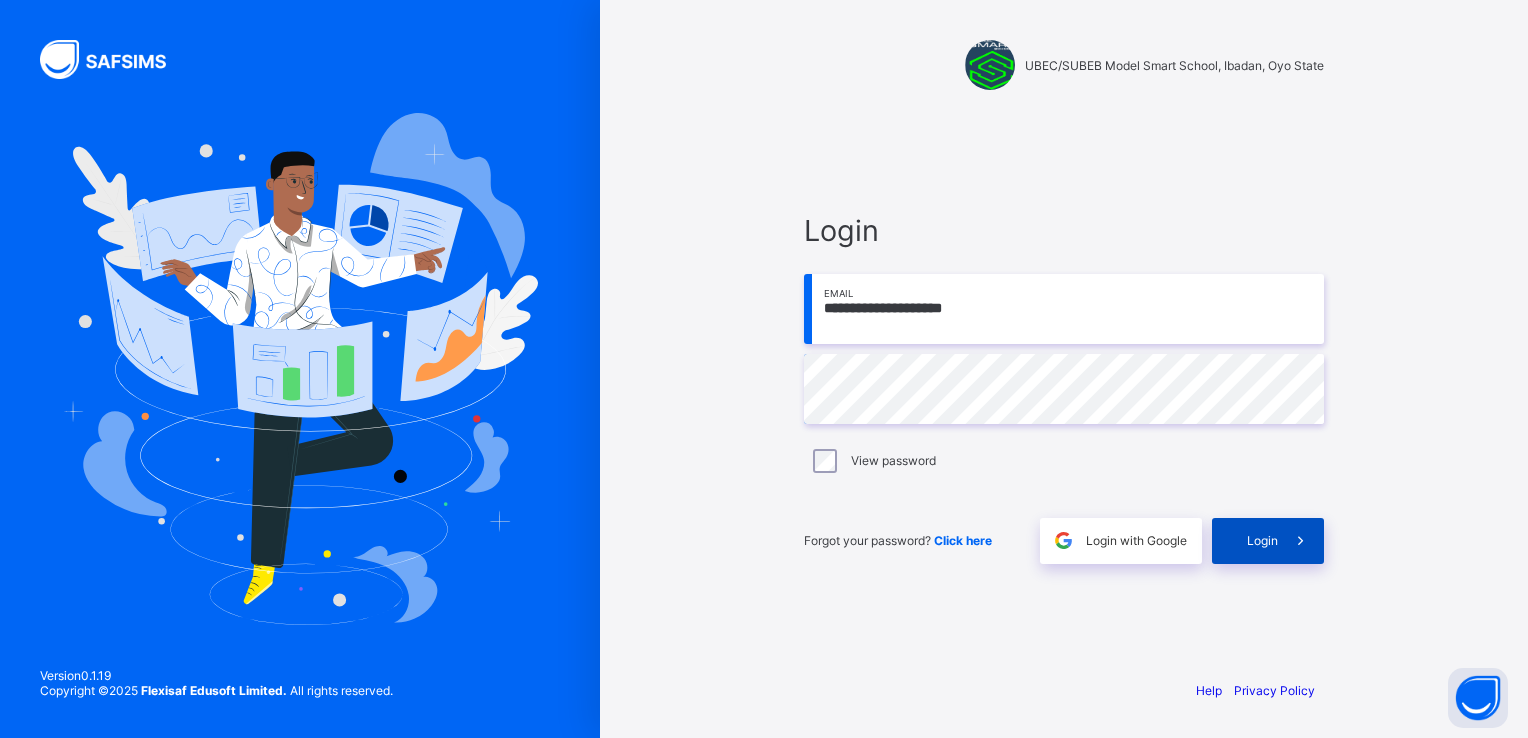 click at bounding box center (1300, 540) 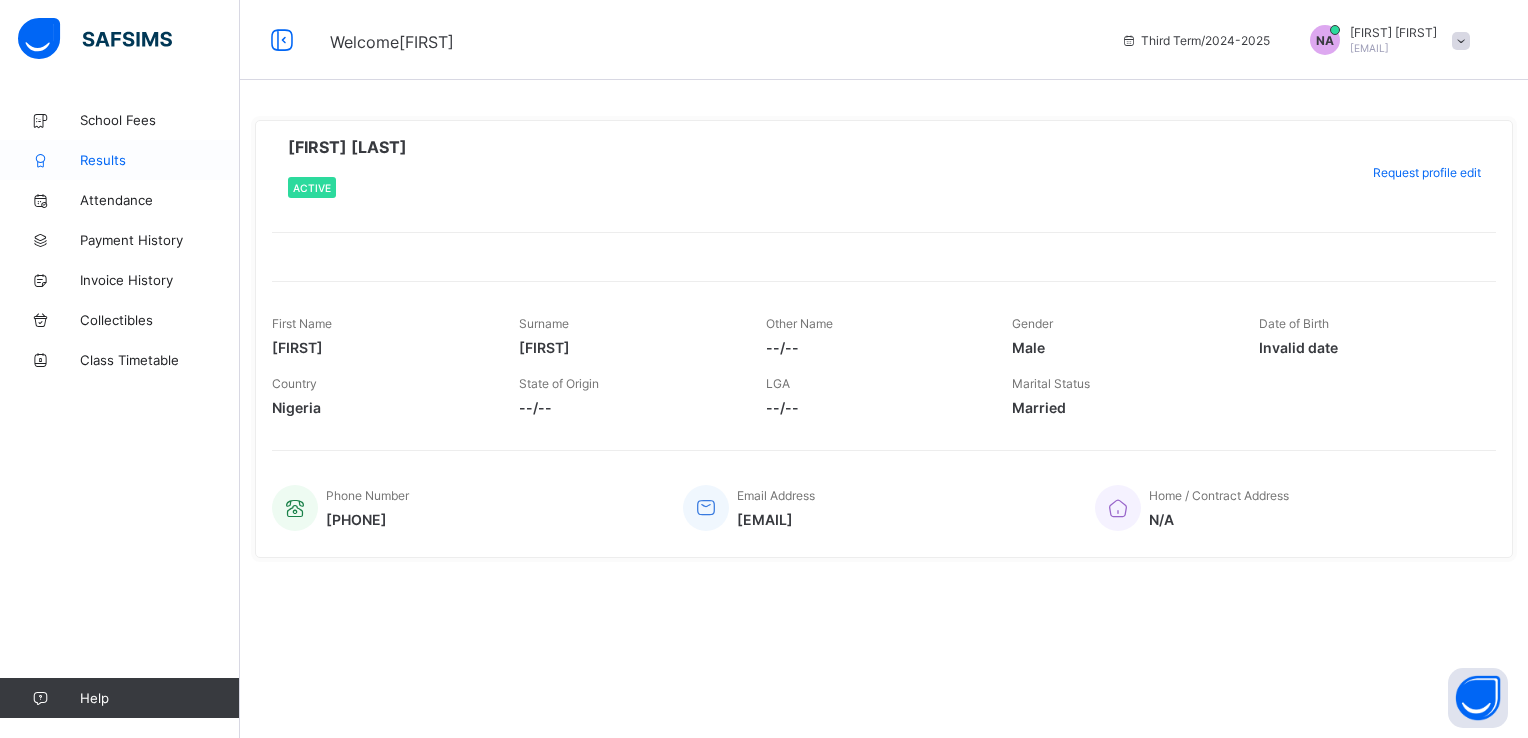 click on "Results" at bounding box center (160, 160) 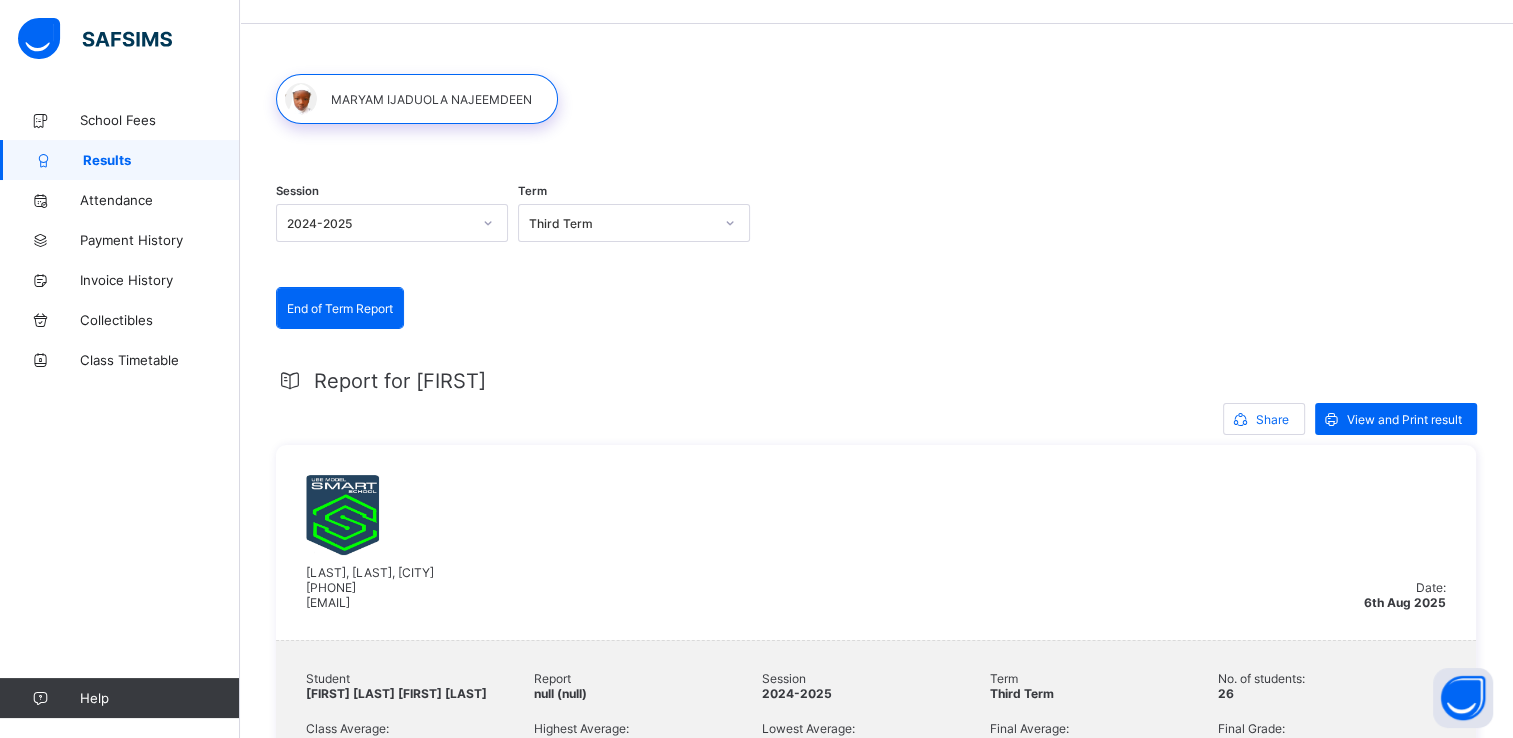 scroll, scrollTop: 0, scrollLeft: 0, axis: both 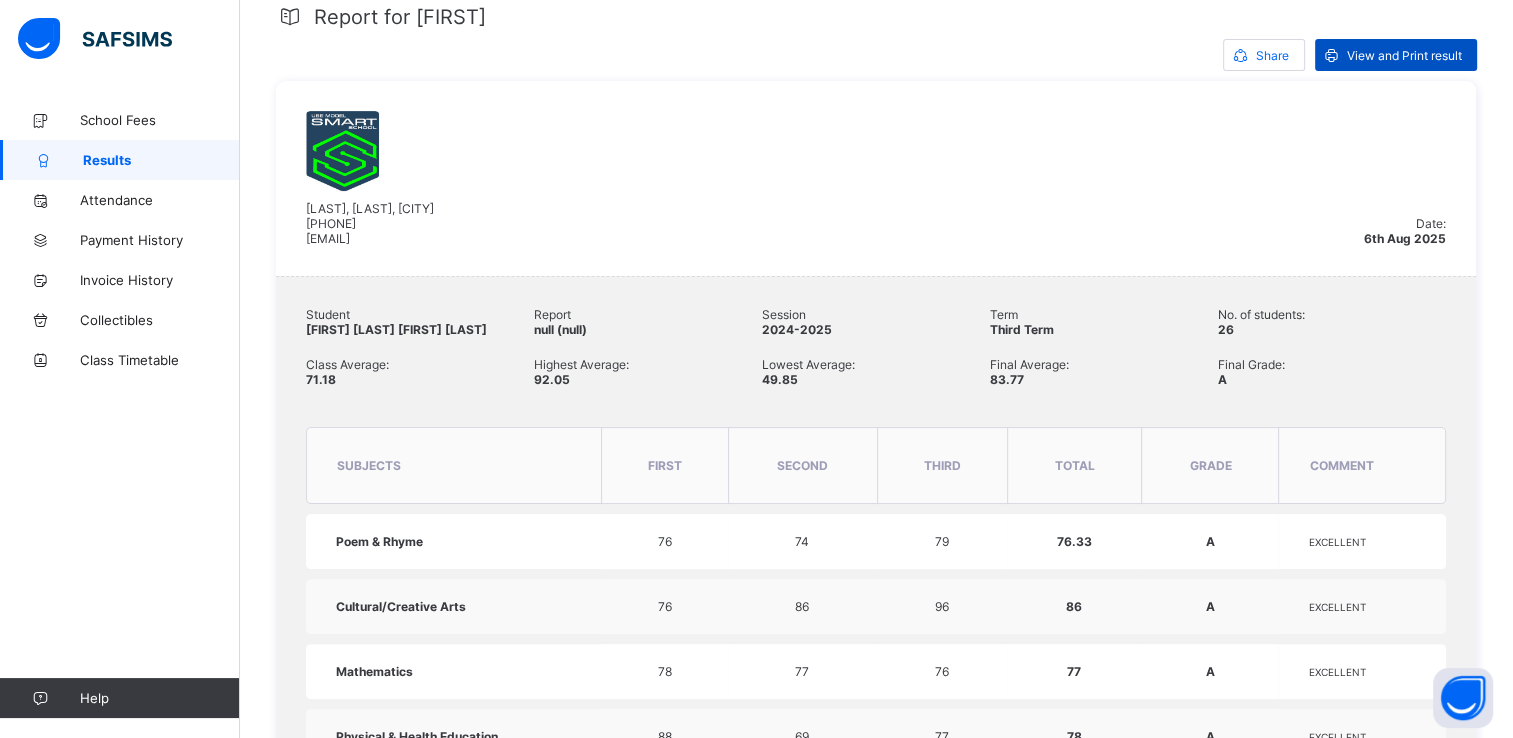 click on "View and Print result" at bounding box center (1404, 55) 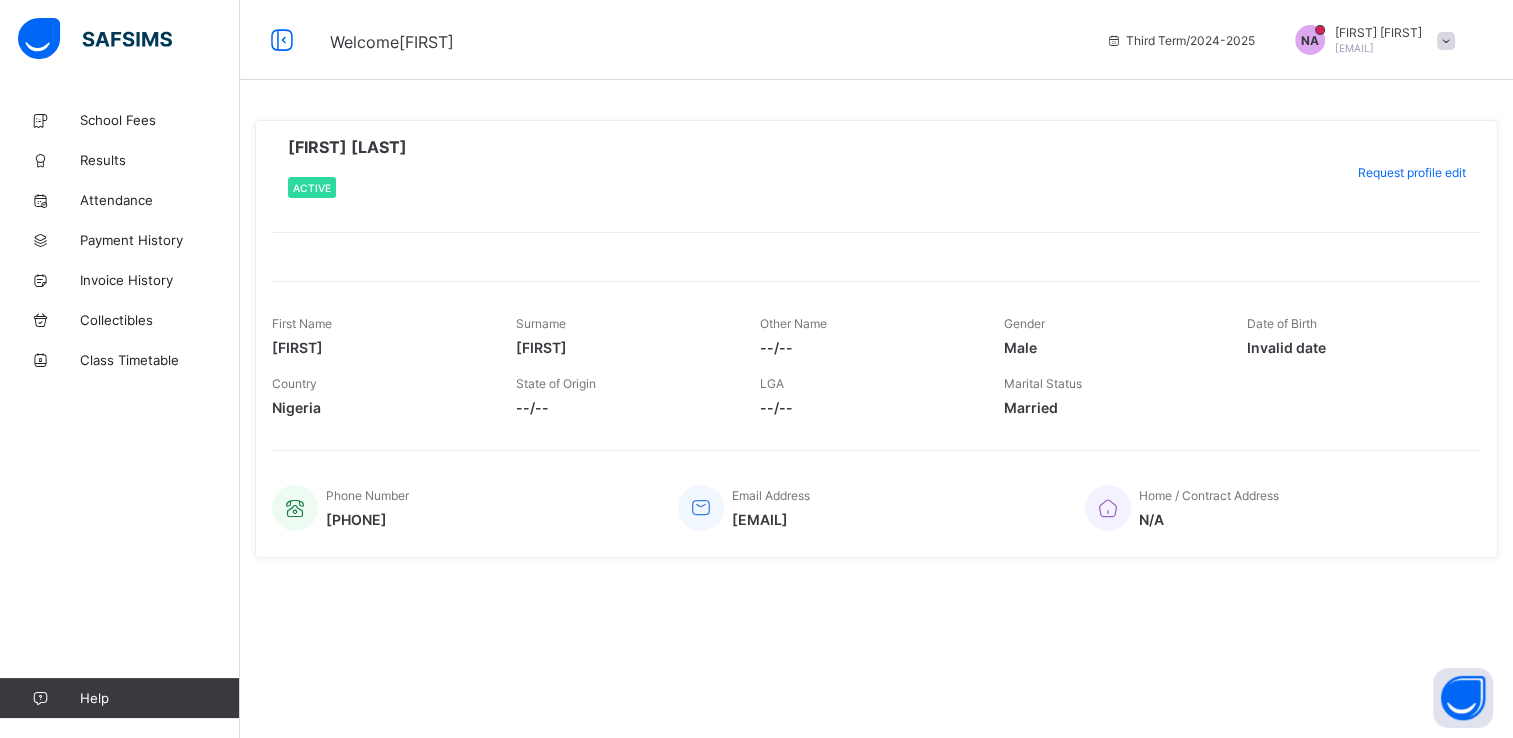 scroll, scrollTop: 0, scrollLeft: 0, axis: both 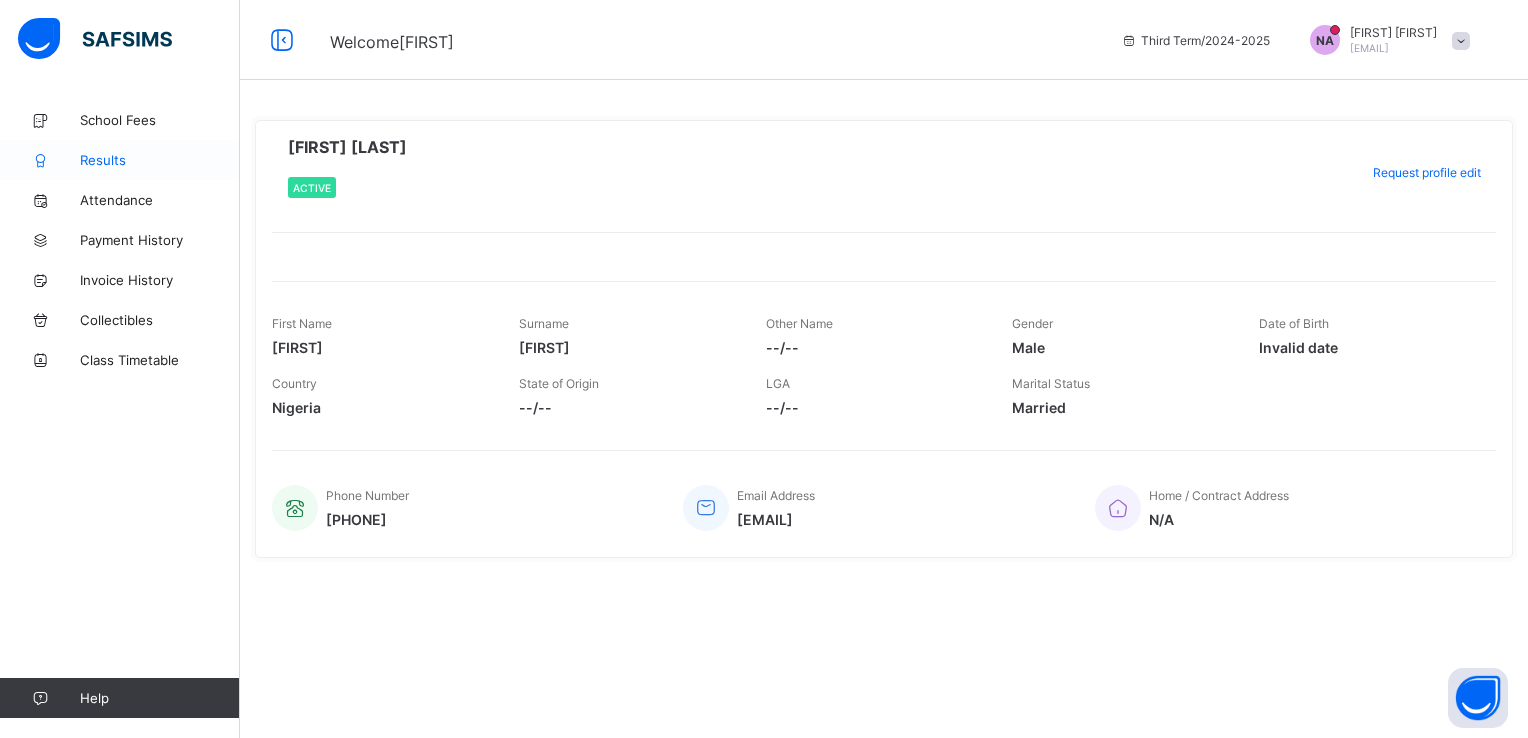 click on "Results" at bounding box center (160, 160) 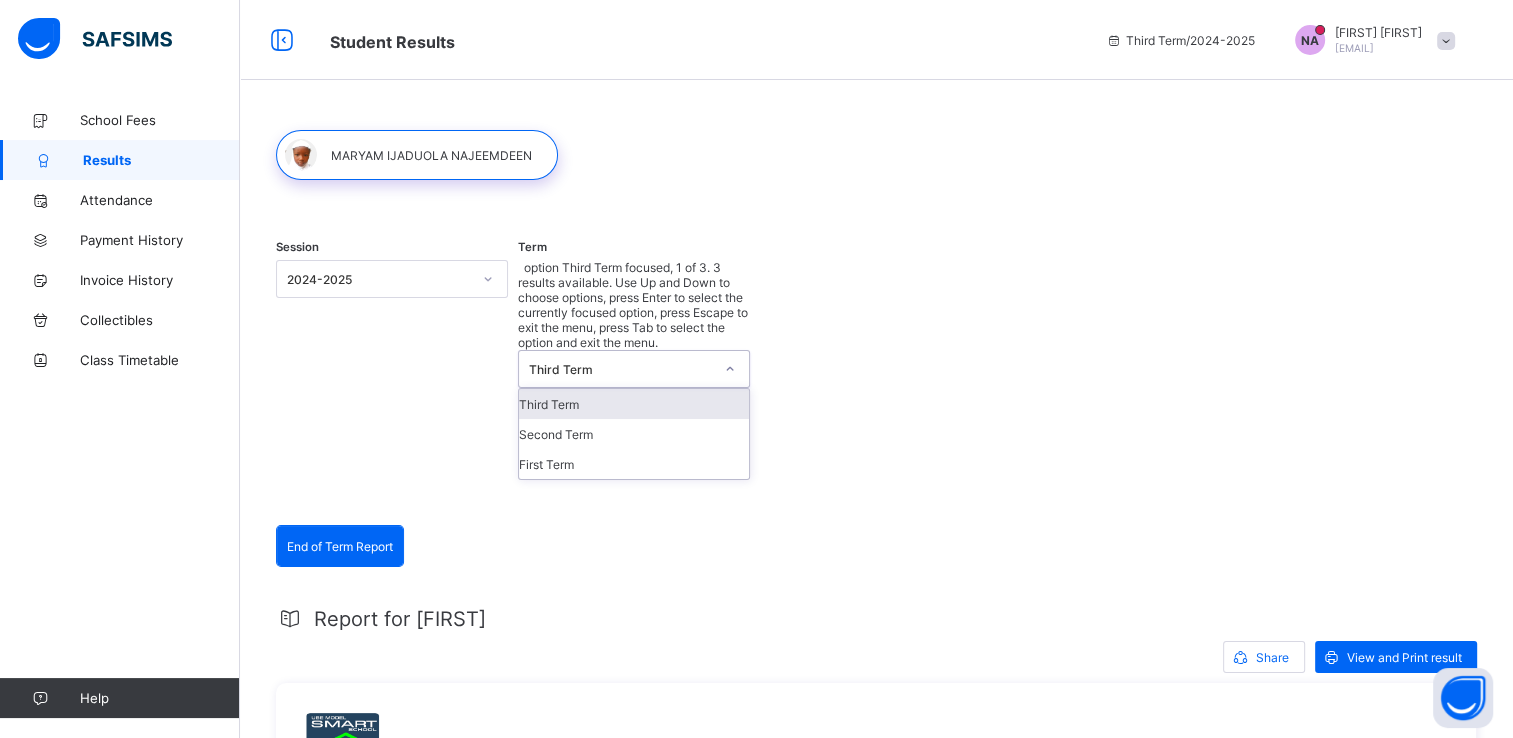 click 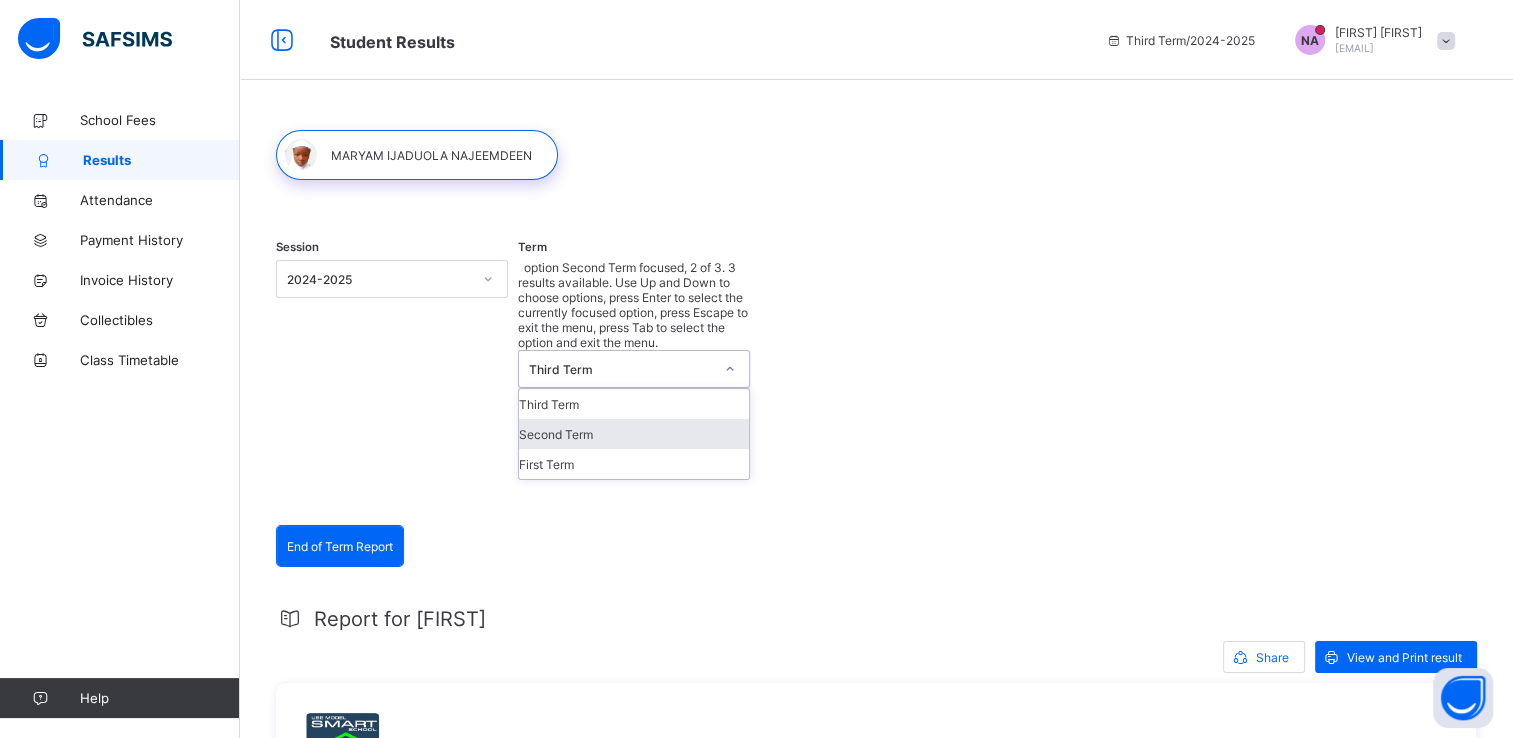 click on "Second Term" at bounding box center [634, 434] 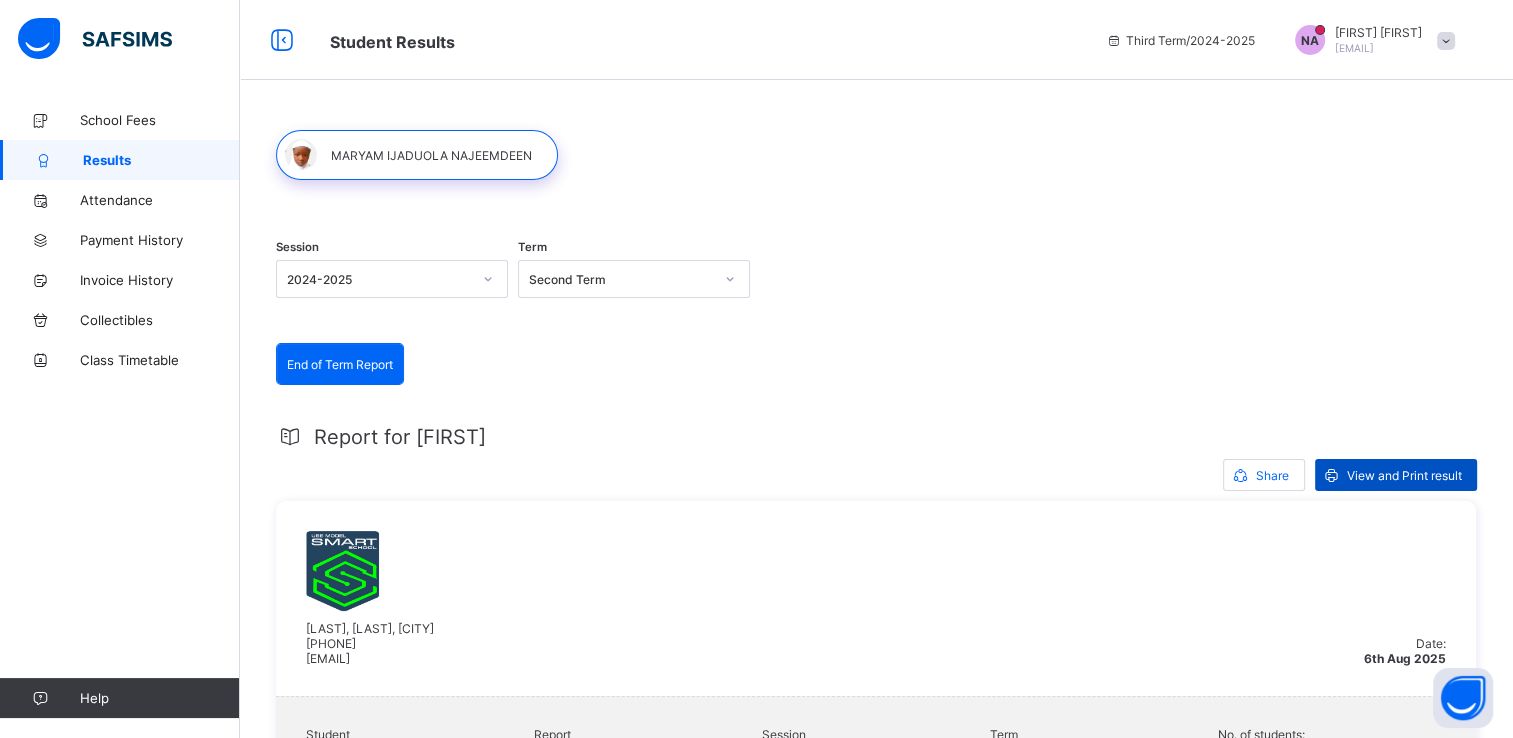 click on "View and Print result" at bounding box center [1404, 475] 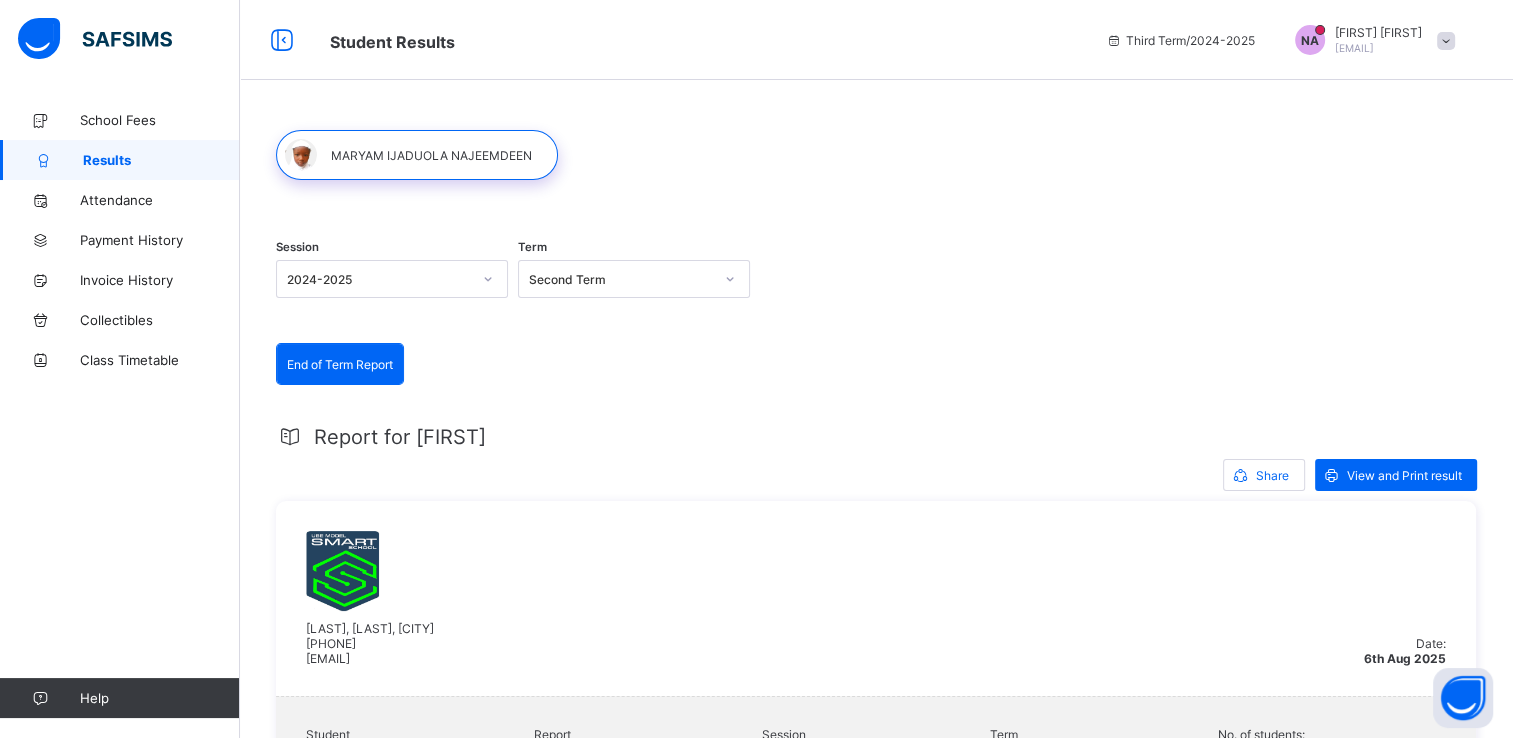 click at bounding box center [1446, 41] 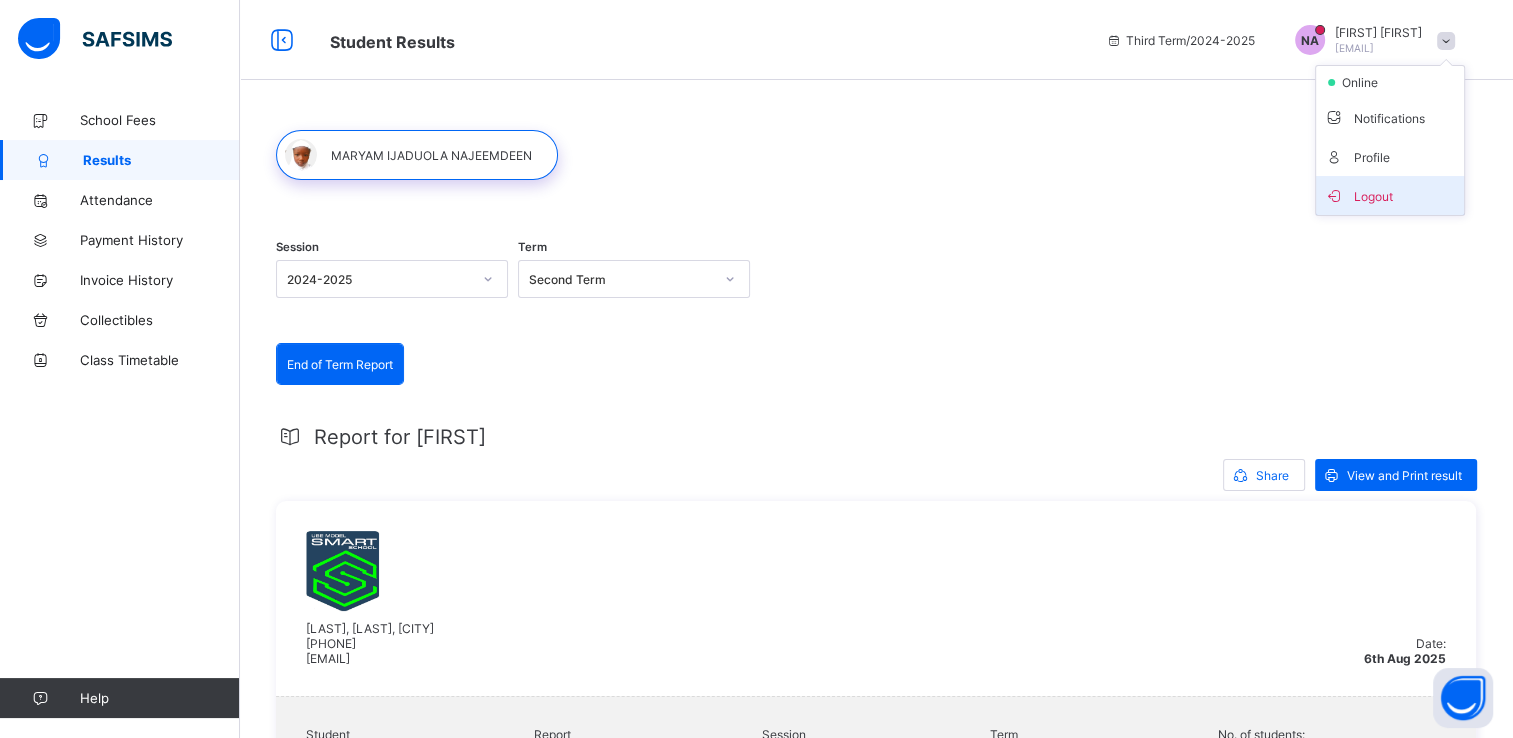 click on "Logout" at bounding box center (1390, 195) 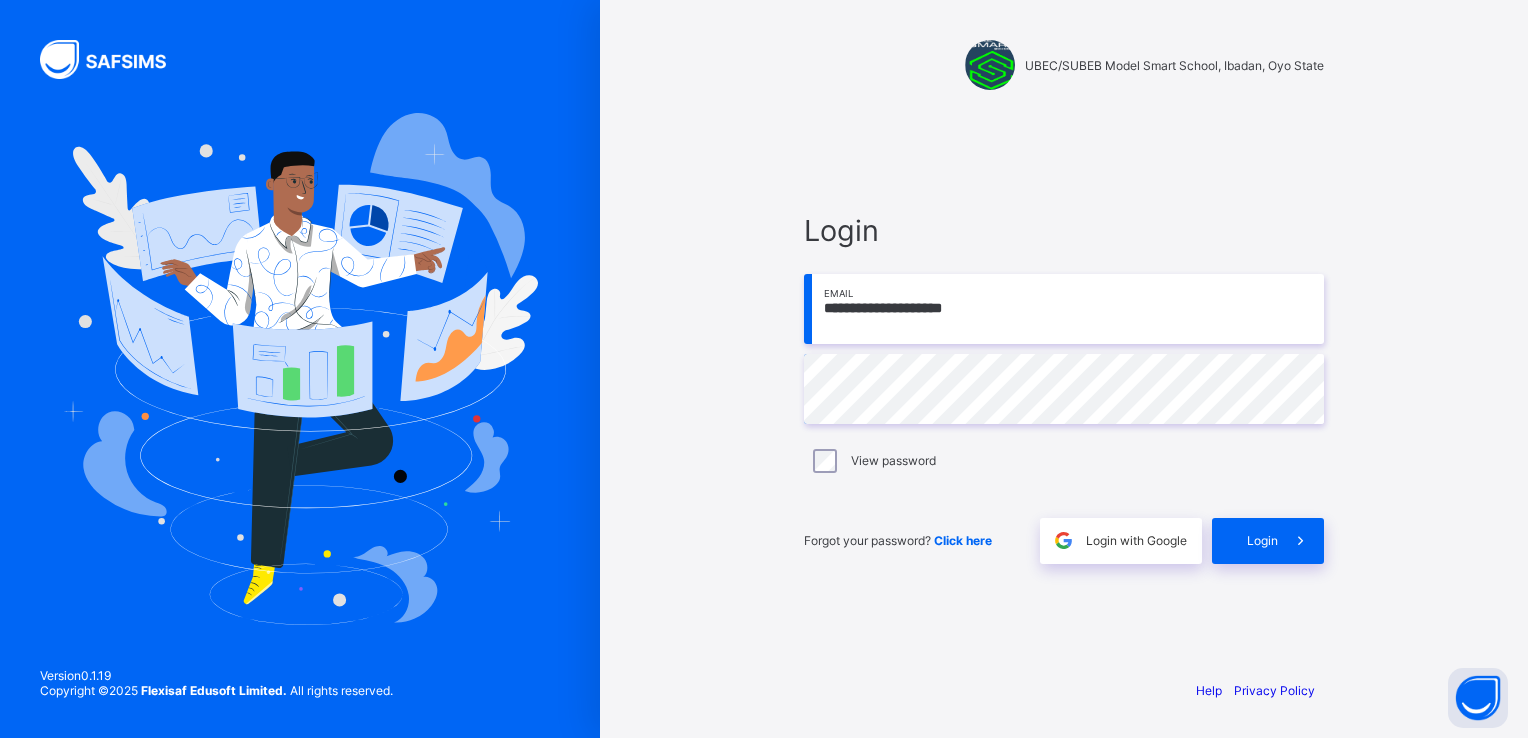 click on "**********" at bounding box center (1064, 309) 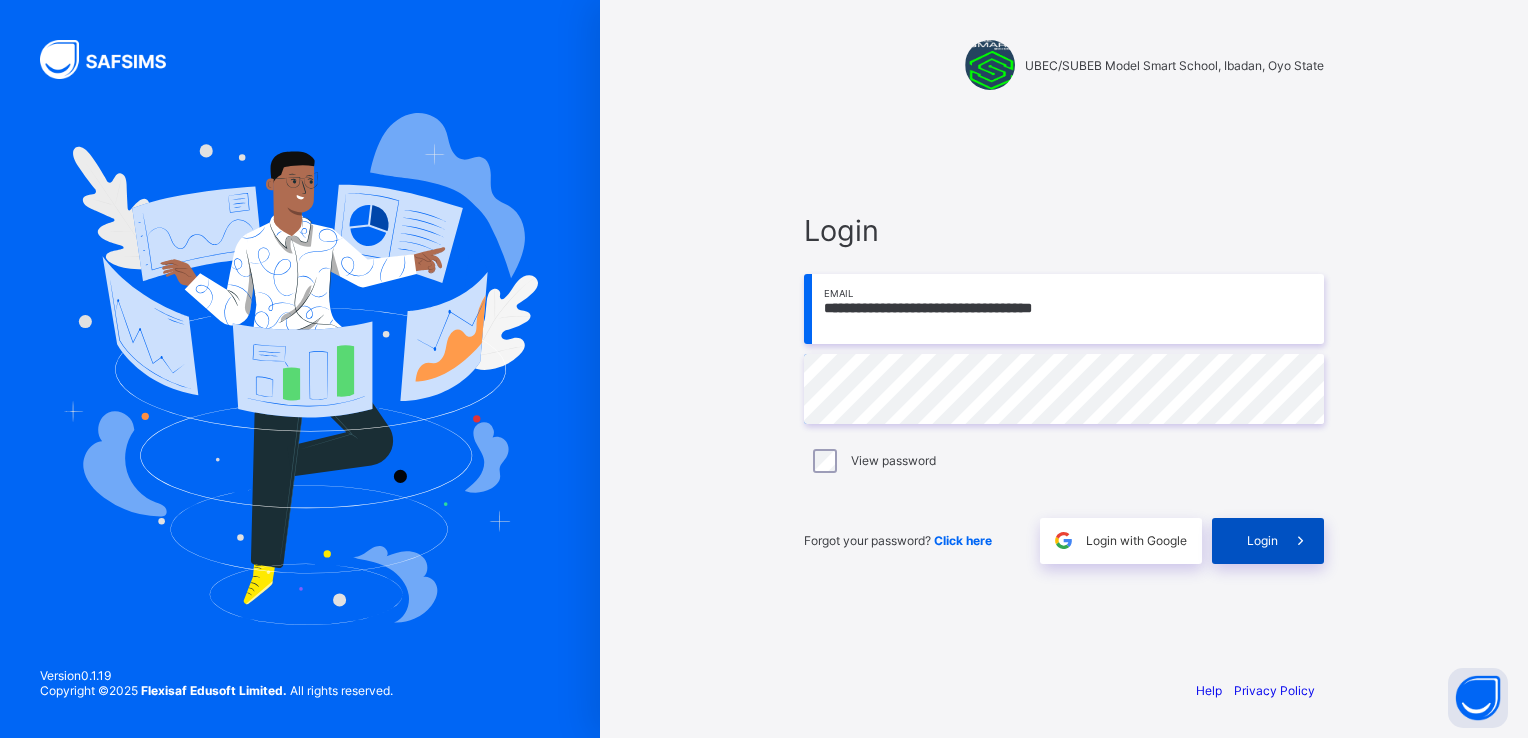 click at bounding box center [1301, 541] 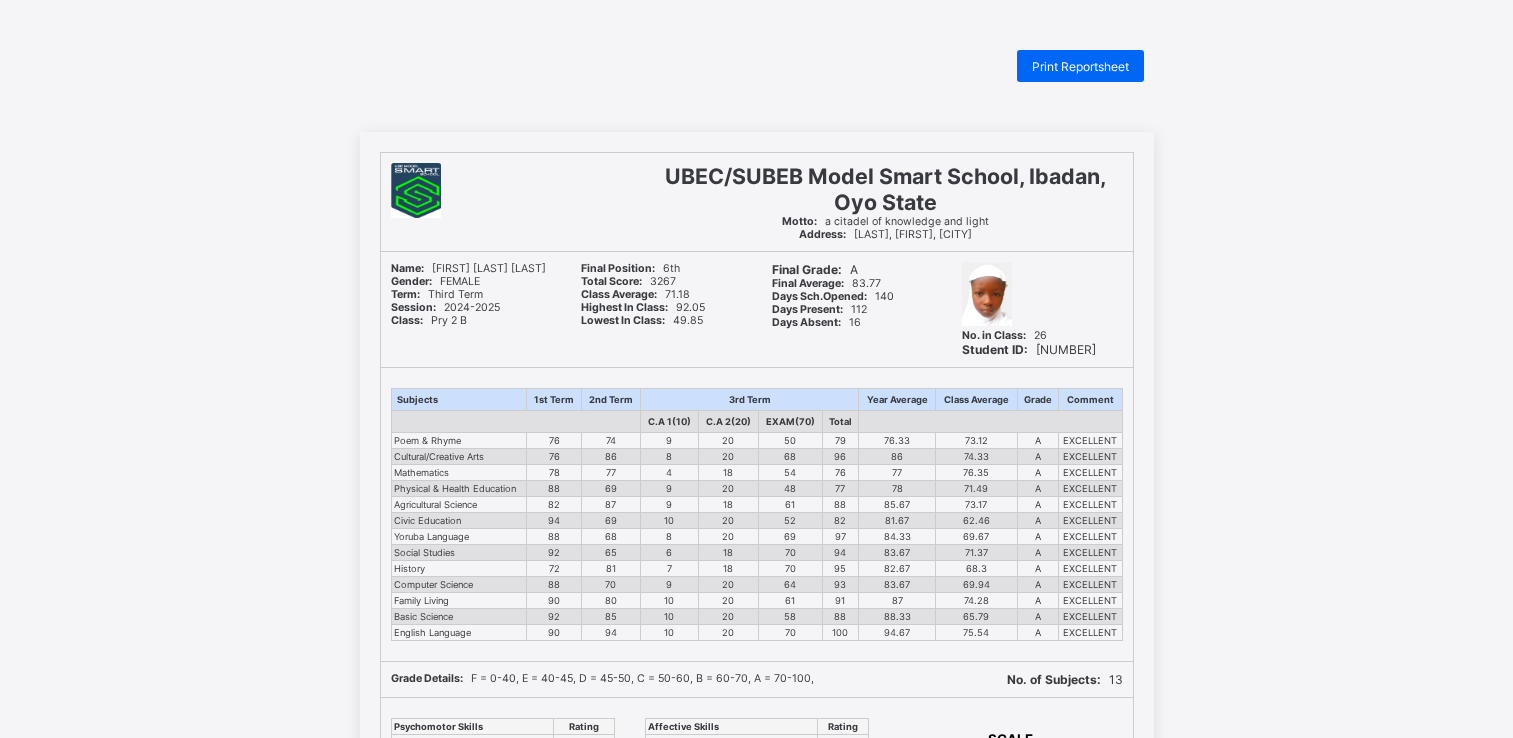 scroll, scrollTop: 0, scrollLeft: 0, axis: both 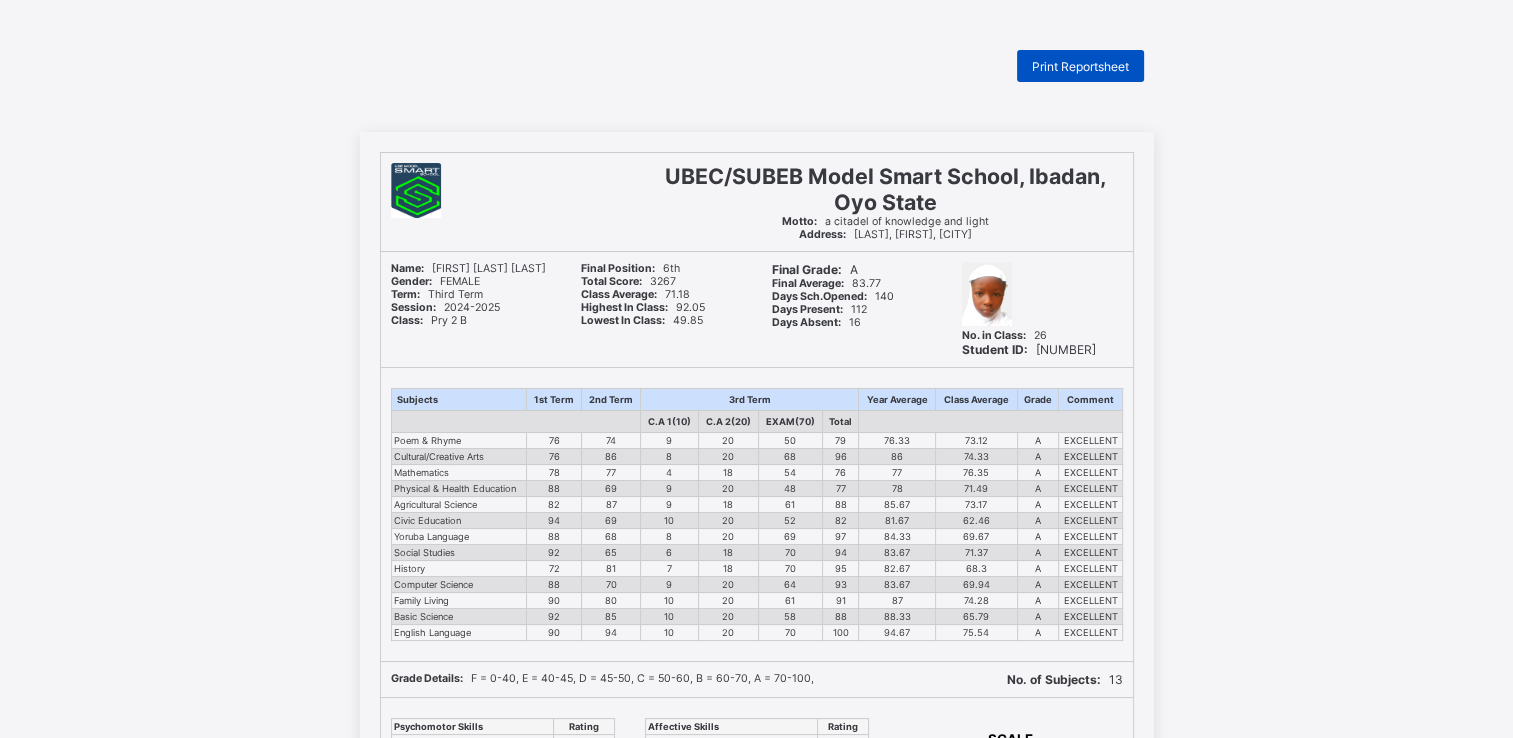 click on "Print Reportsheet" at bounding box center [1080, 66] 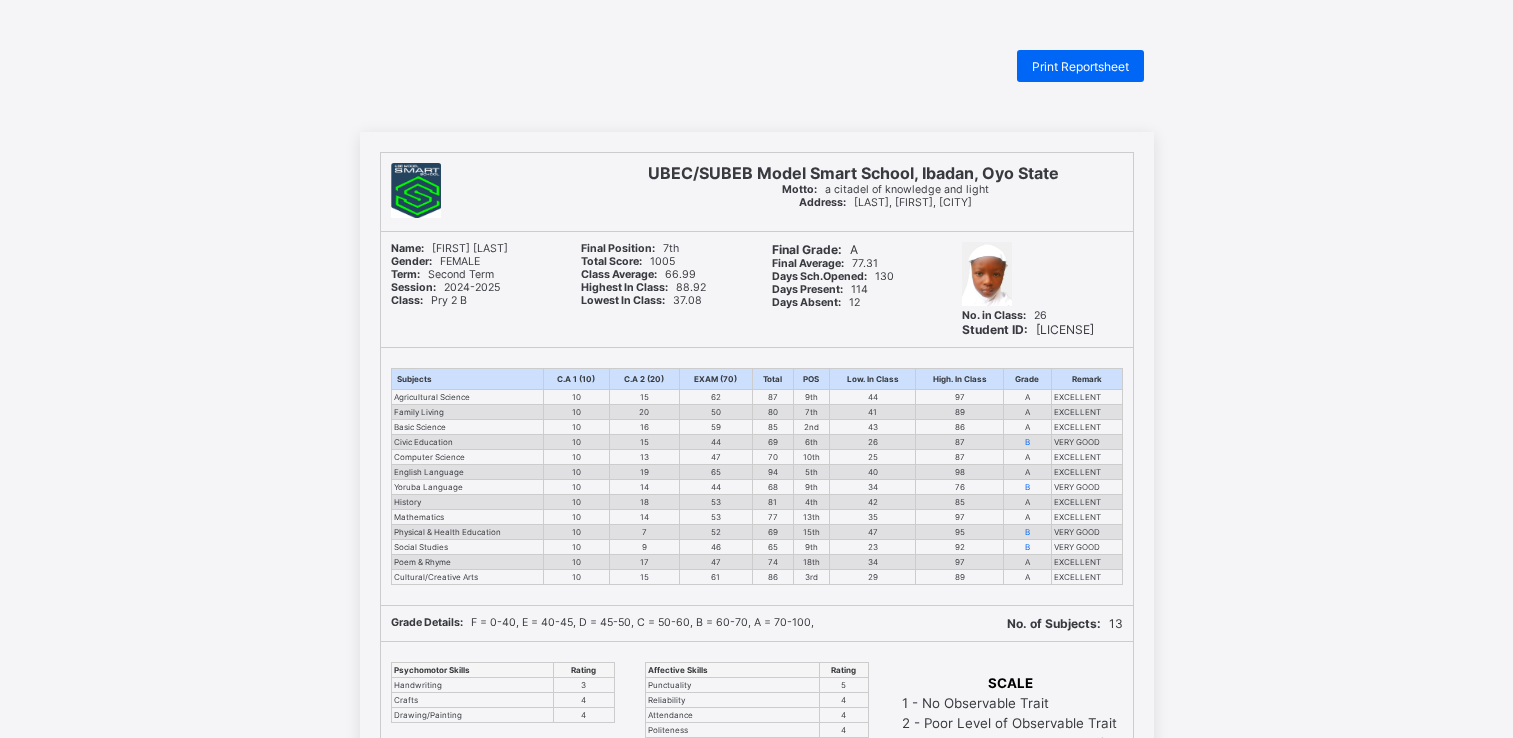 scroll, scrollTop: 0, scrollLeft: 0, axis: both 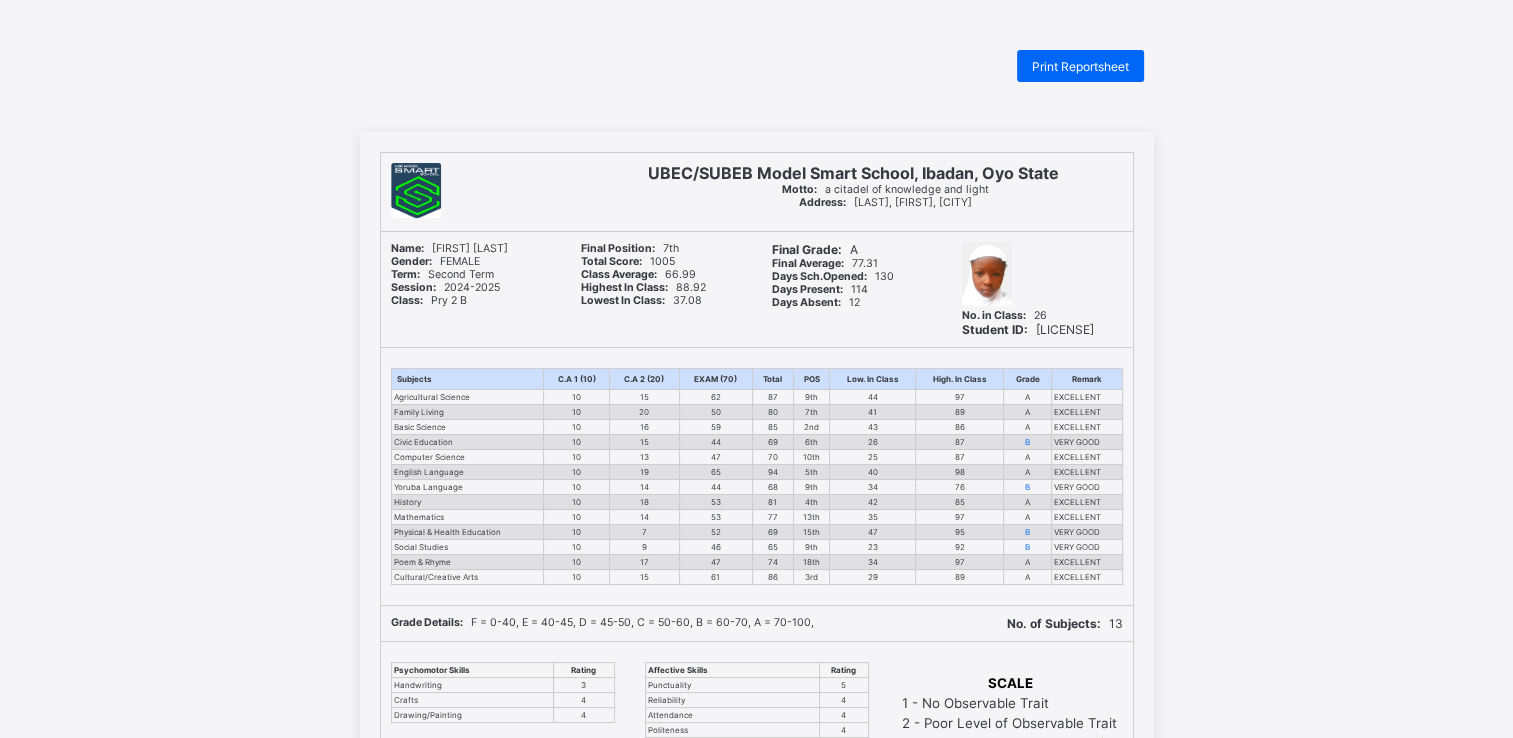 click on "Print Reportsheet" at bounding box center (1080, 66) 